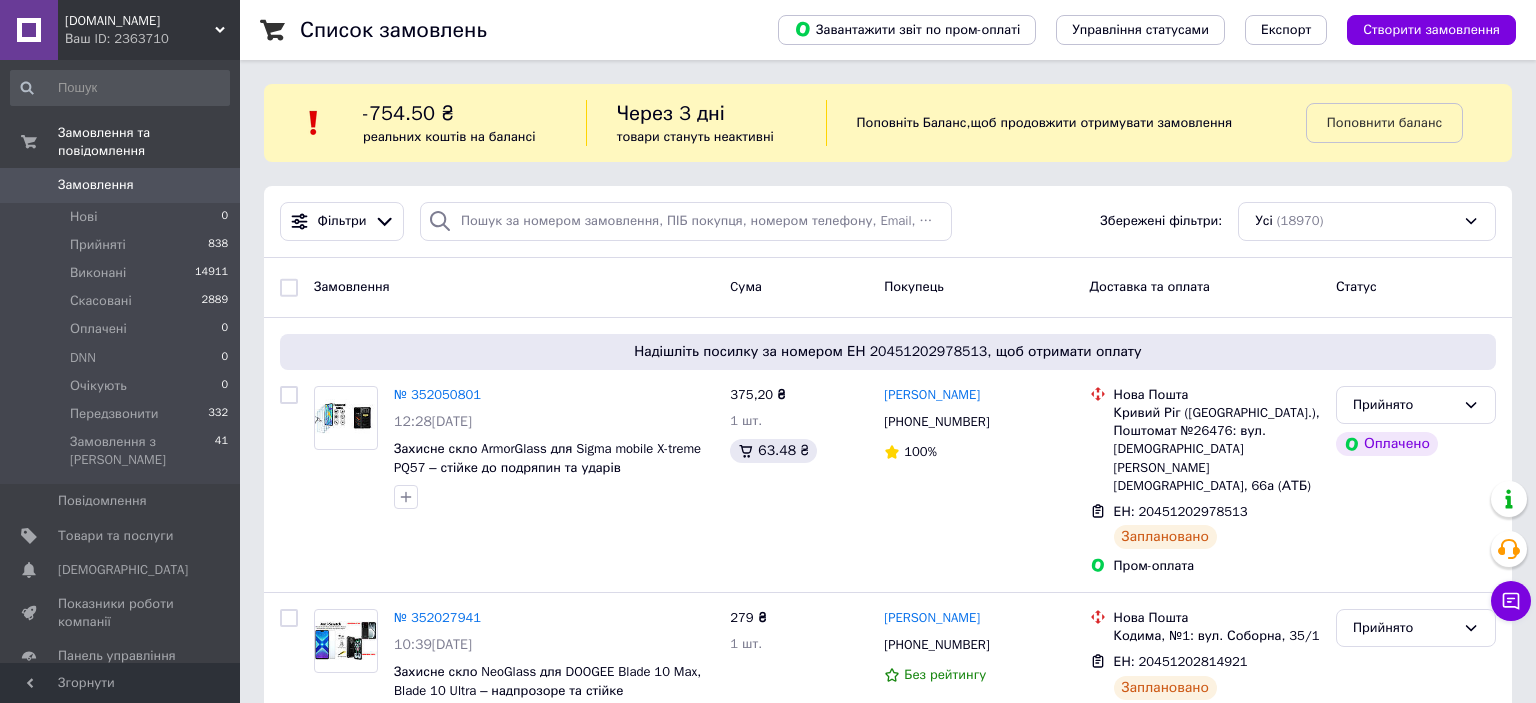 click on "Замовлення" at bounding box center (96, 185) 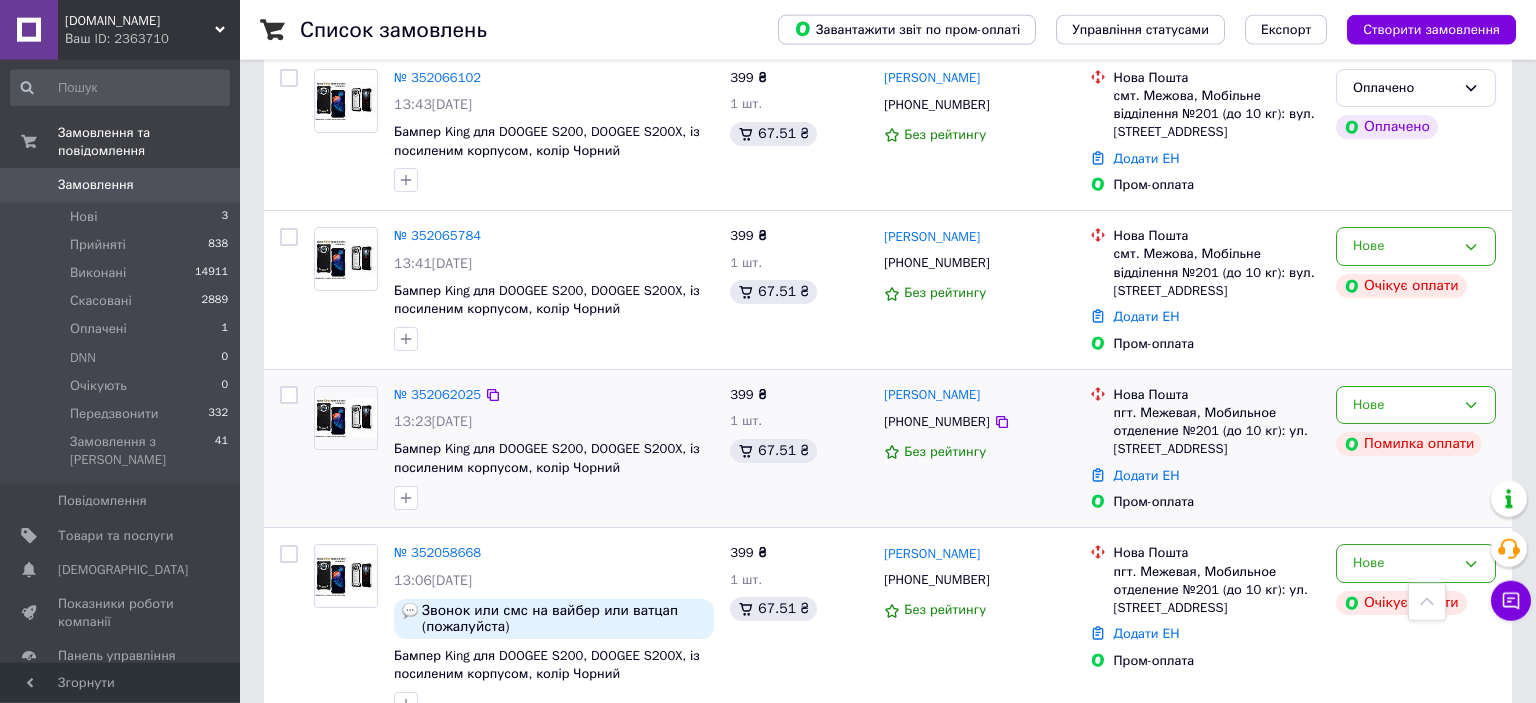 scroll, scrollTop: 316, scrollLeft: 0, axis: vertical 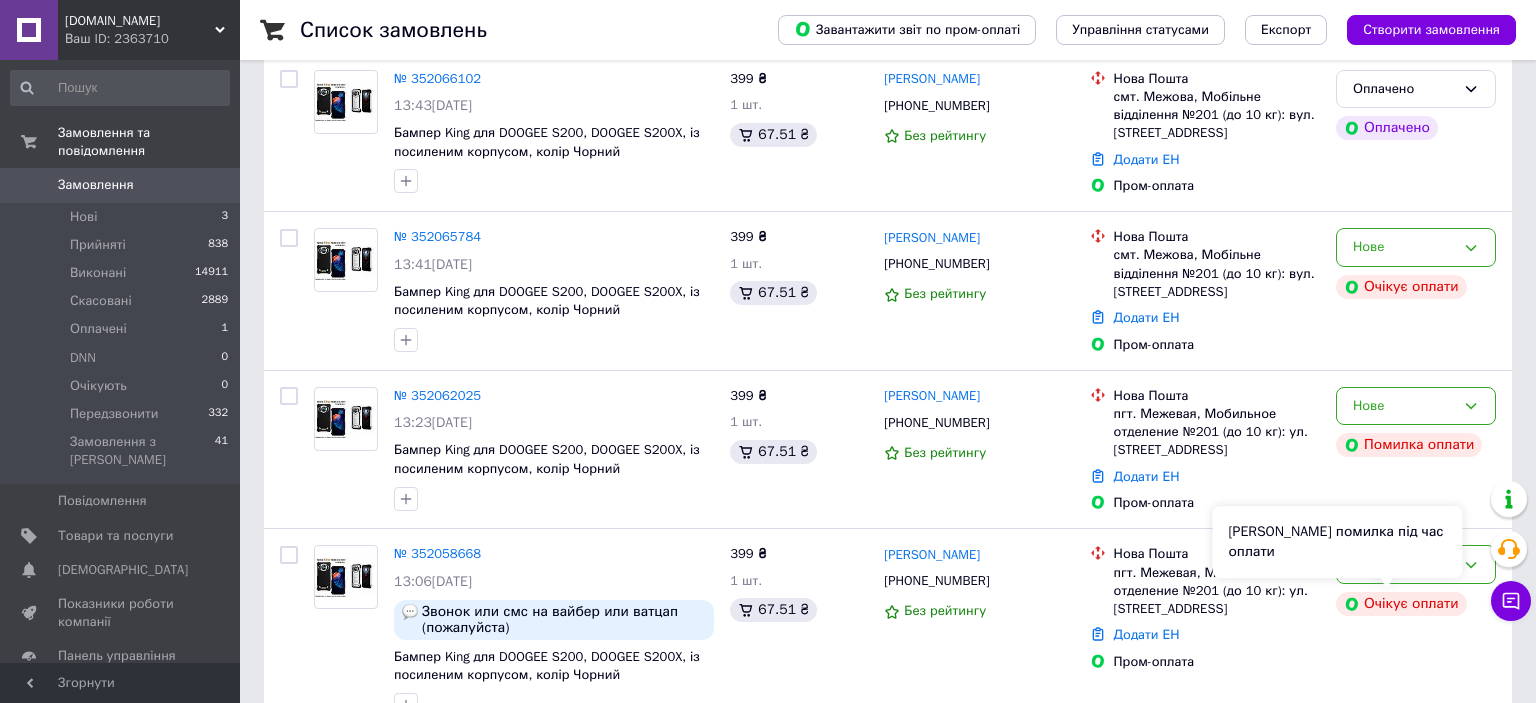 click on "[PERSON_NAME] помилка під час оплати" at bounding box center [1337, 542] 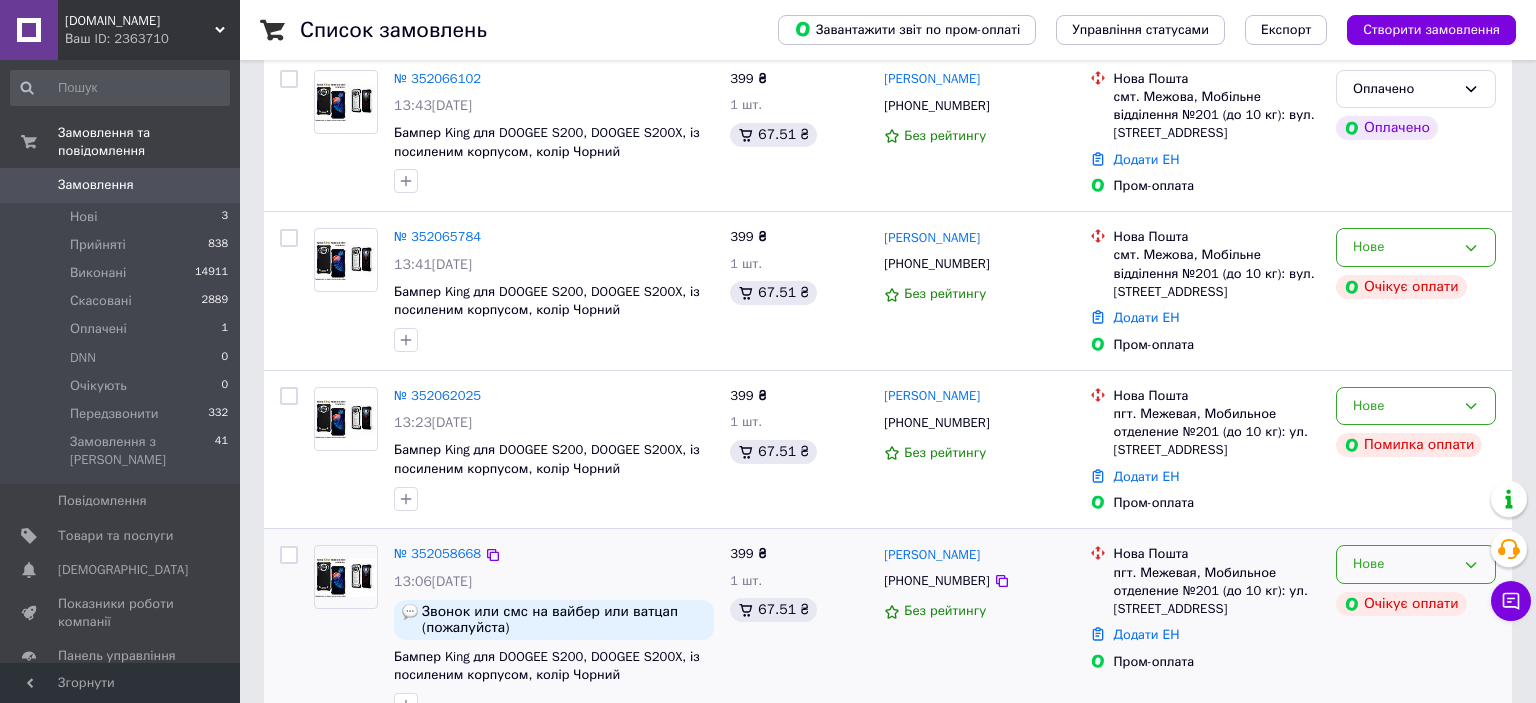 click 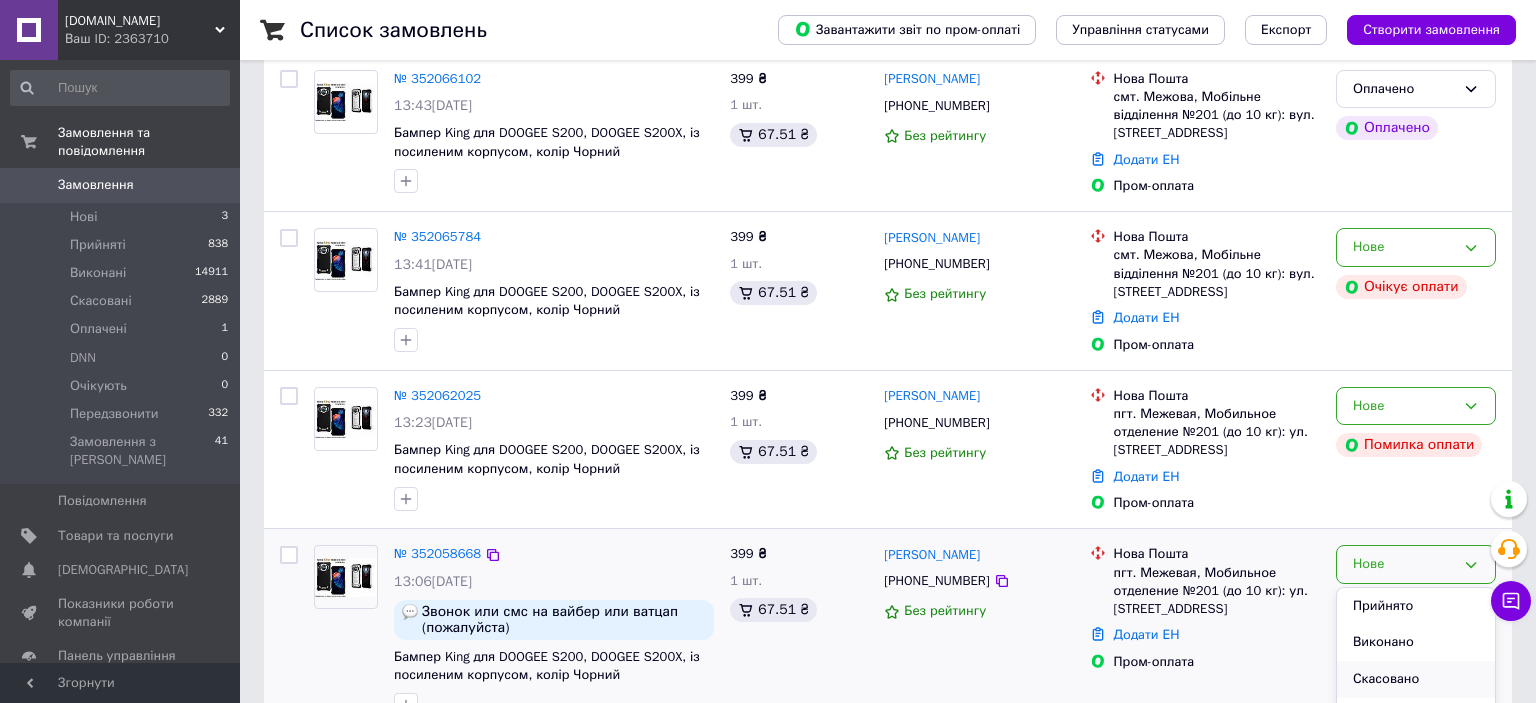 click on "Скасовано" at bounding box center (1416, 679) 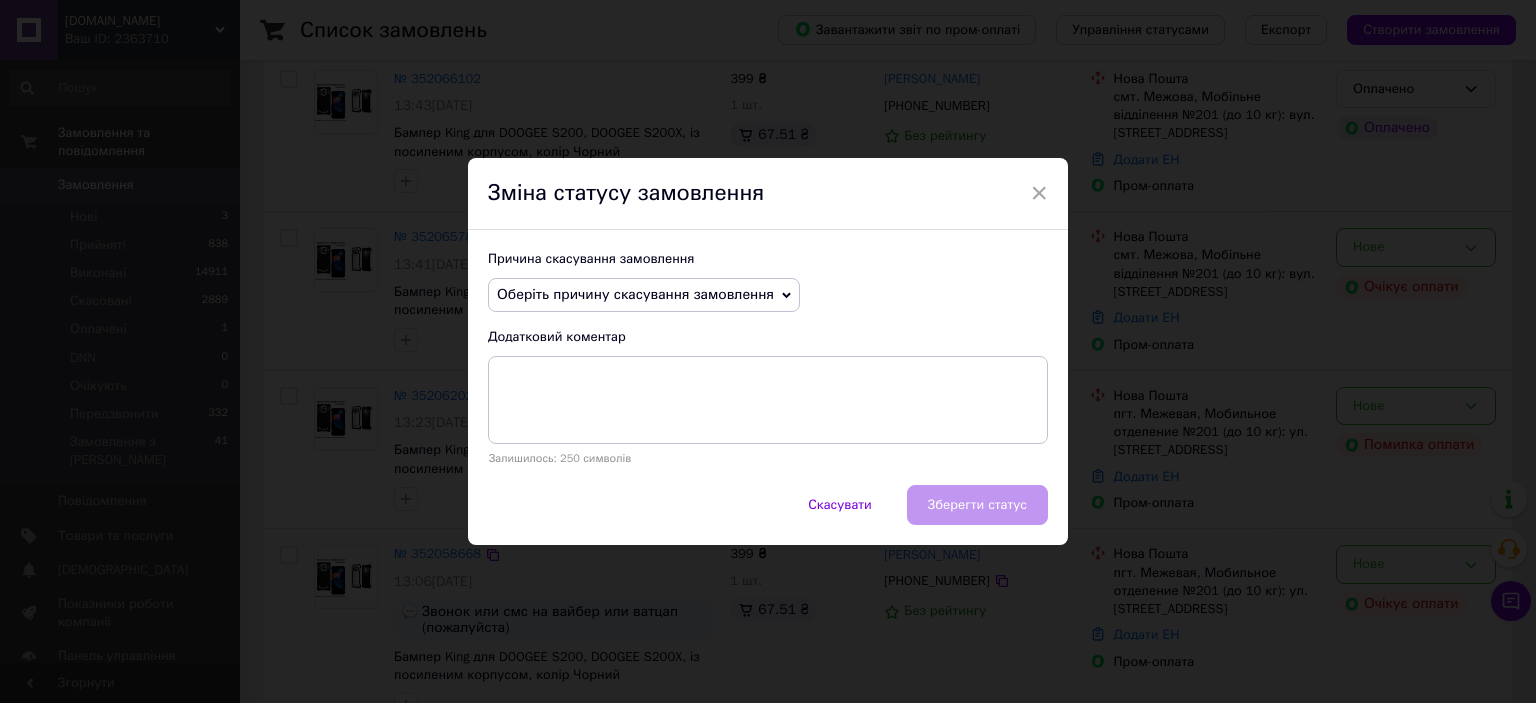 click on "Оберіть причину скасування замовлення" at bounding box center [635, 294] 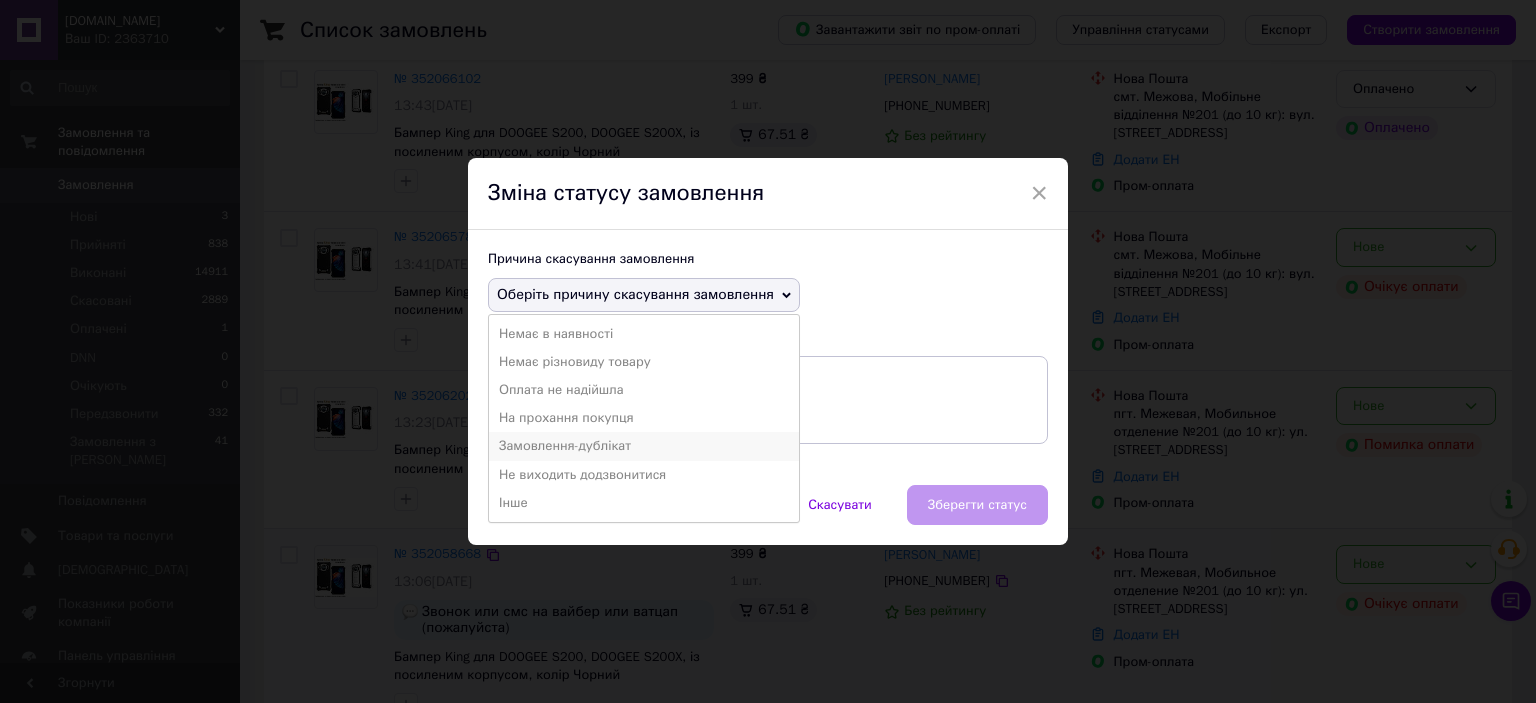 click on "Замовлення-дублікат" at bounding box center [644, 446] 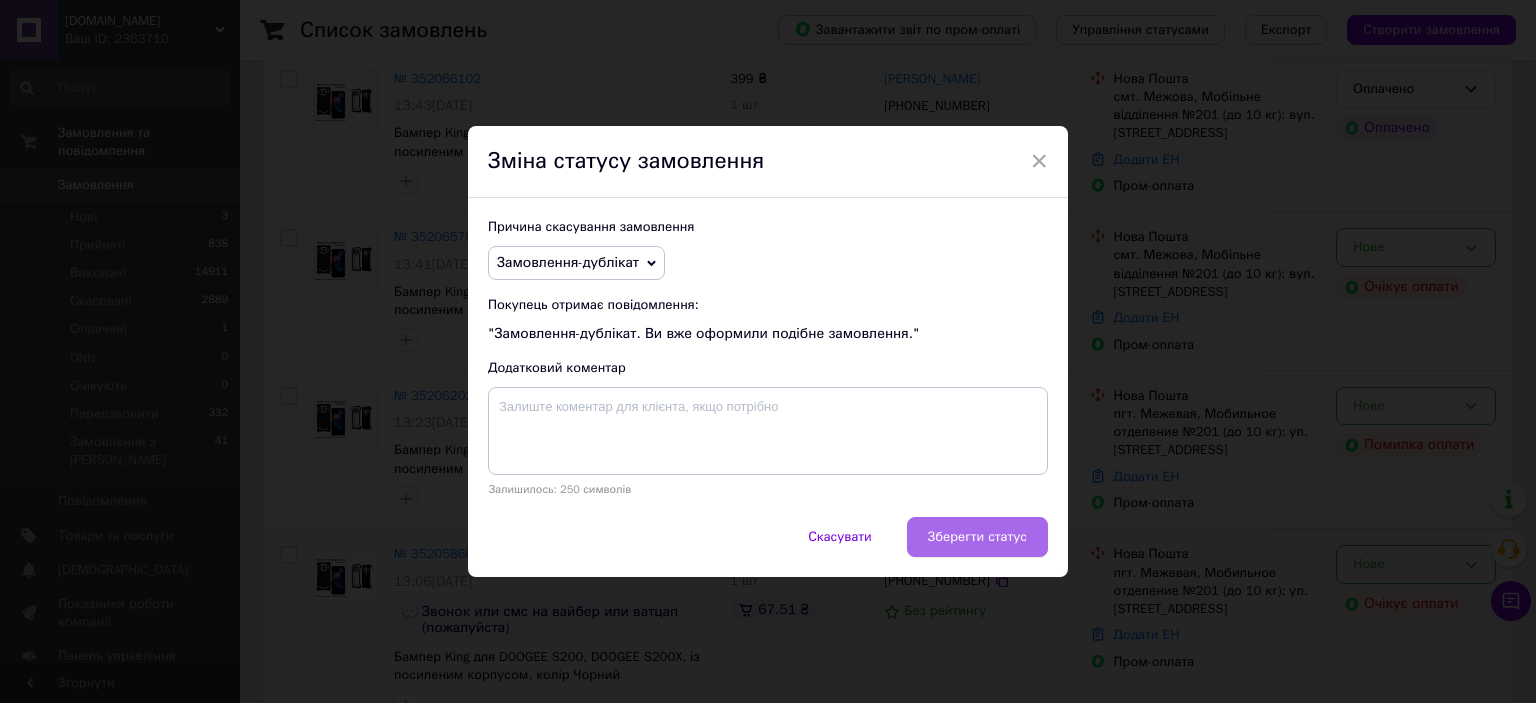 click on "Зберегти статус" at bounding box center [977, 537] 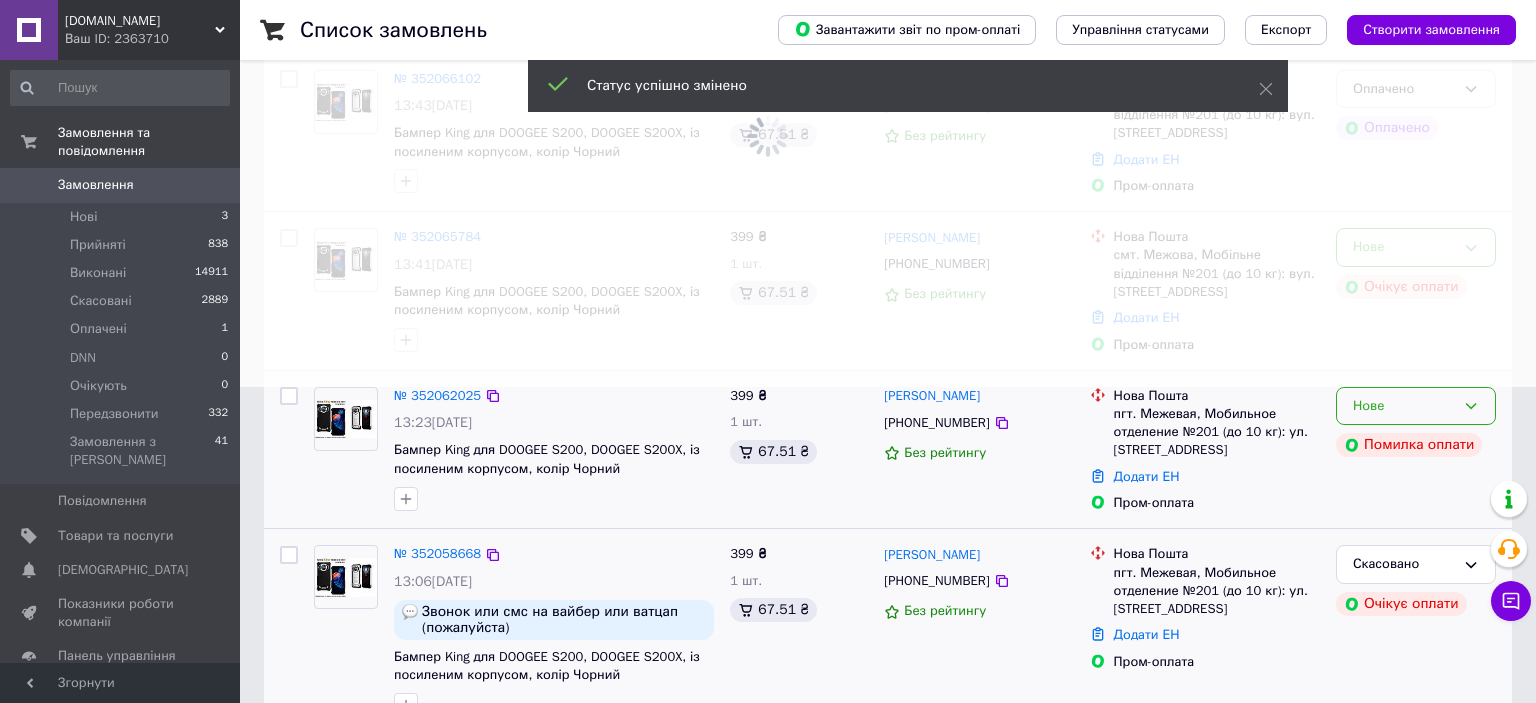 click on "Нове" at bounding box center [1416, 406] 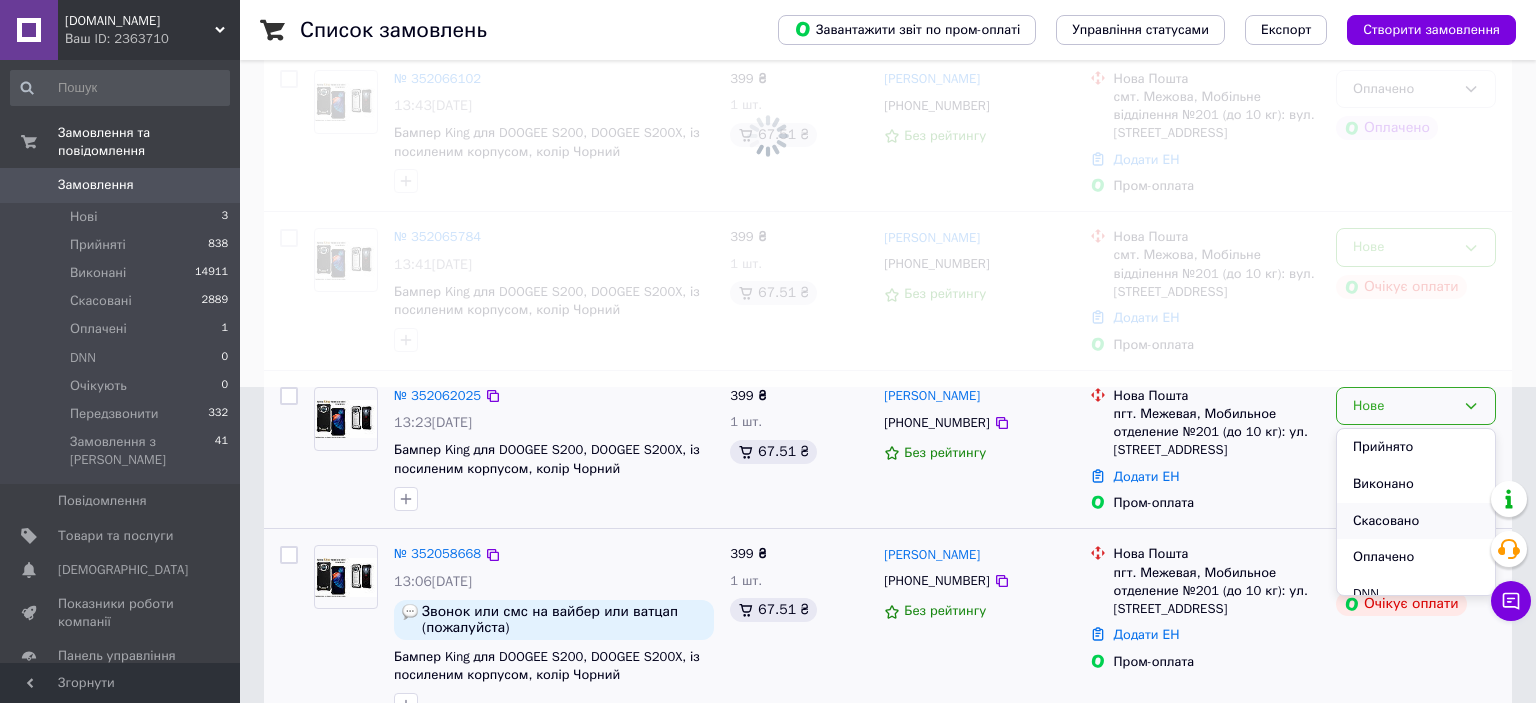 click on "Скасовано" at bounding box center (1416, 521) 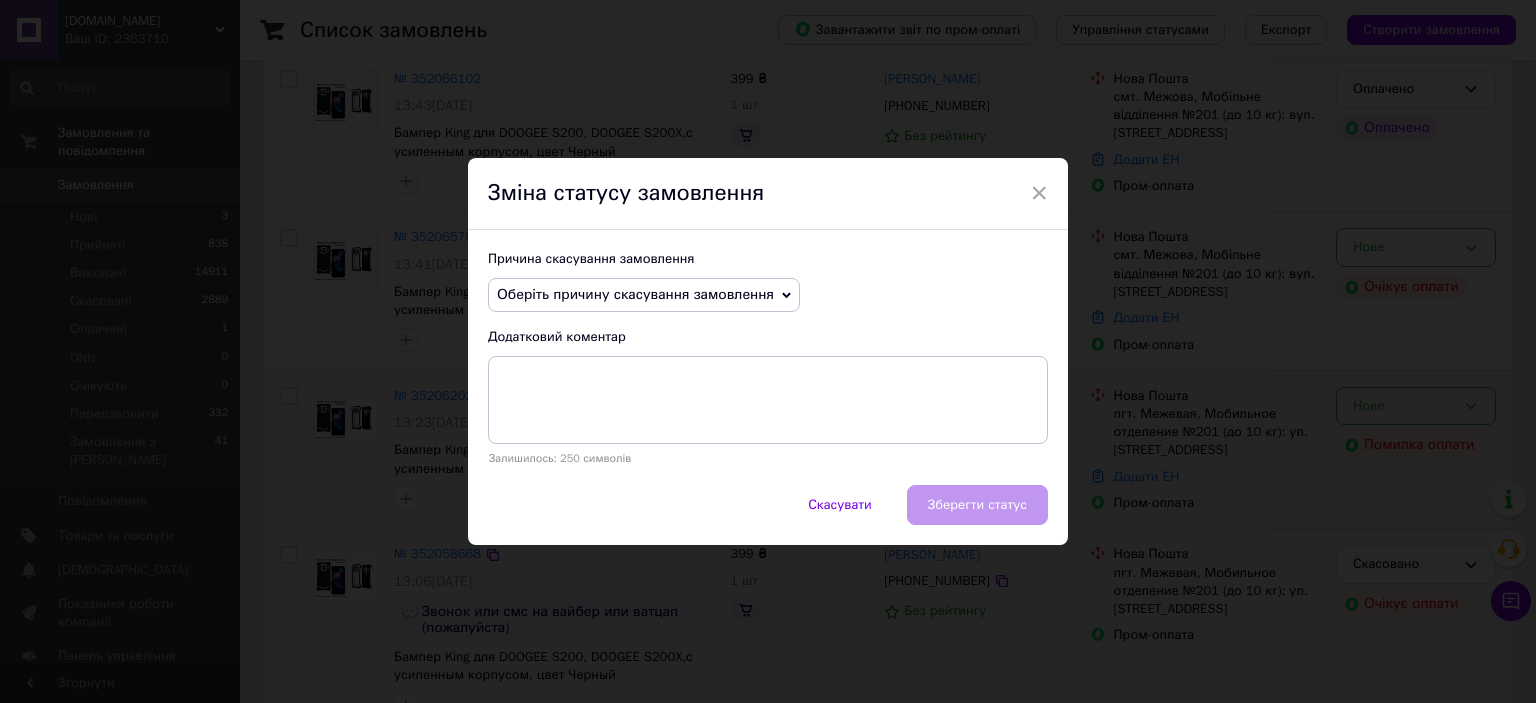 click on "Оберіть причину скасування замовлення" at bounding box center [644, 295] 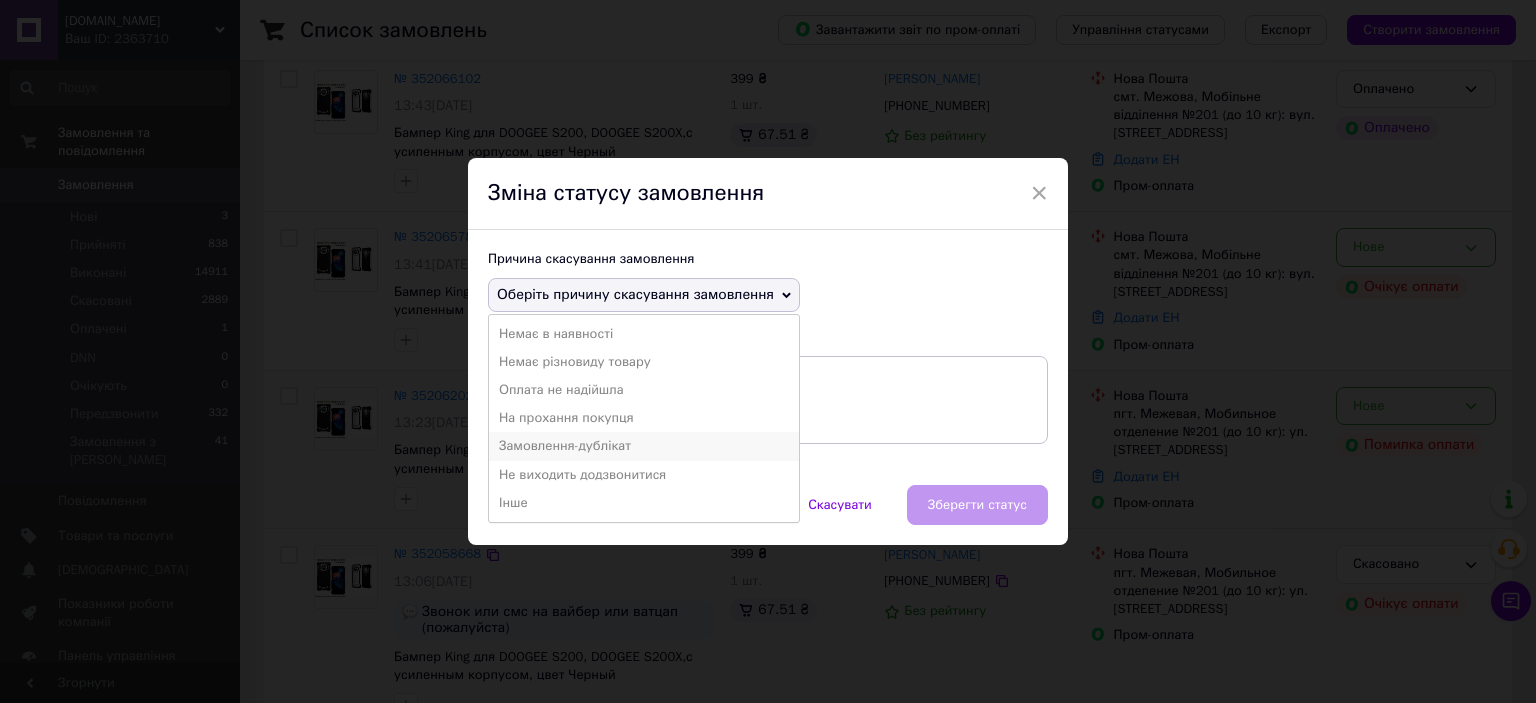 click on "Замовлення-дублікат" at bounding box center (644, 446) 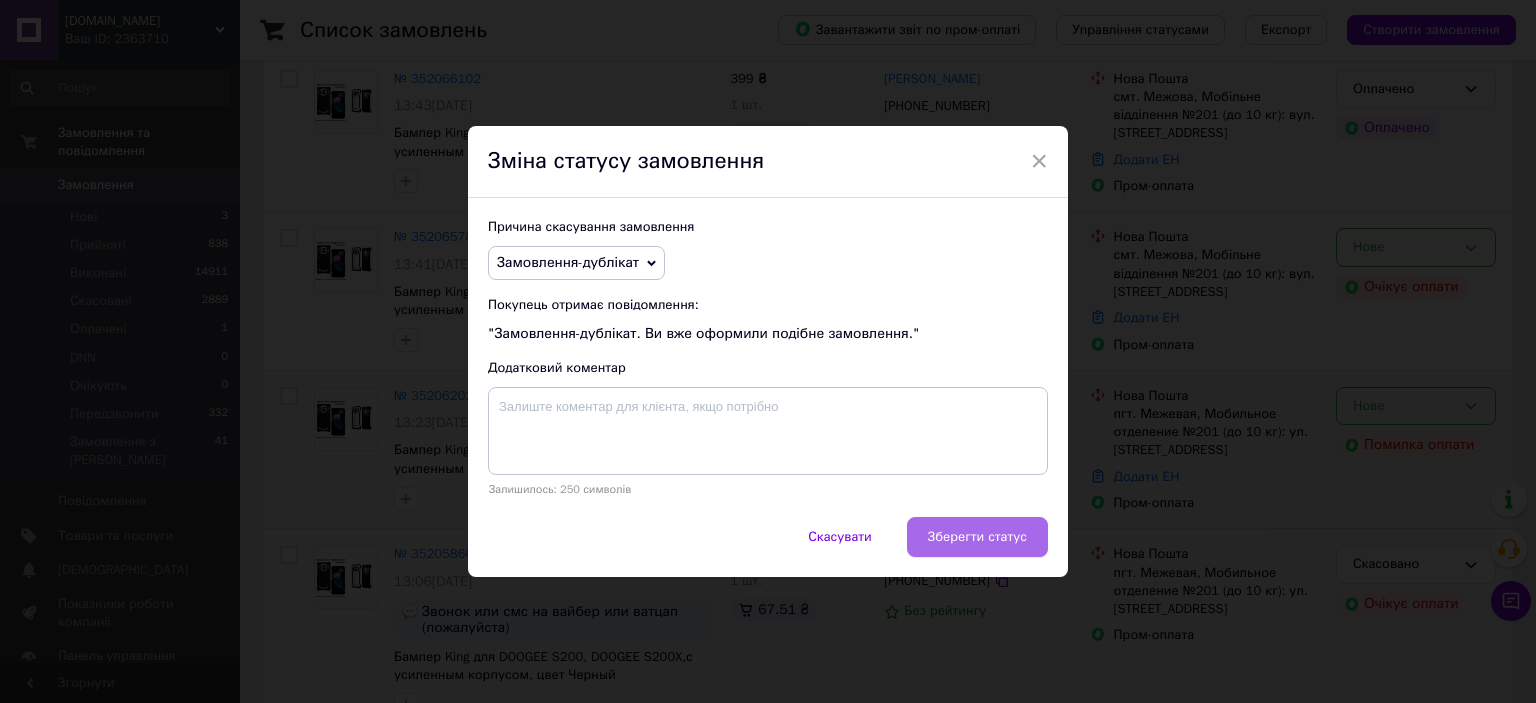 click on "Зберегти статус" at bounding box center (977, 537) 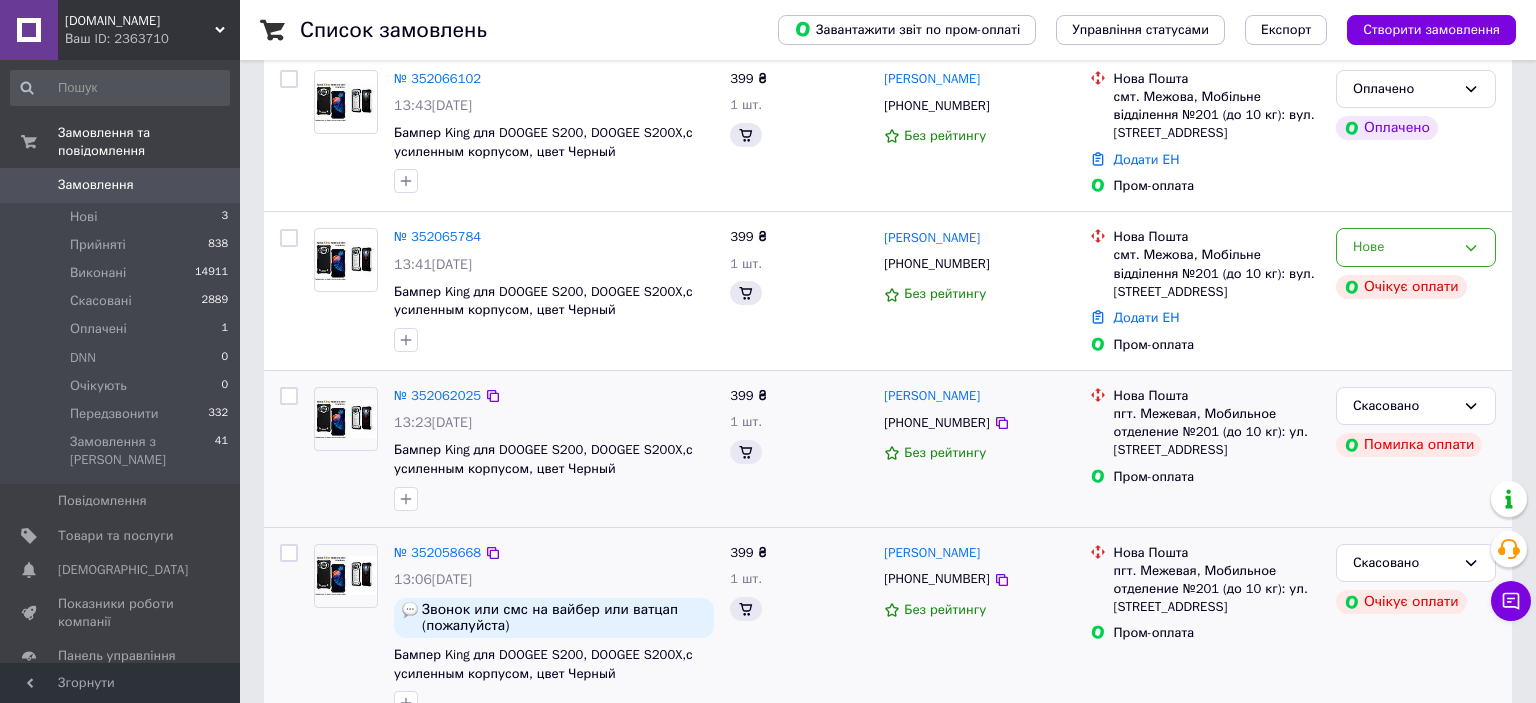 click on "Нове" at bounding box center (1416, 247) 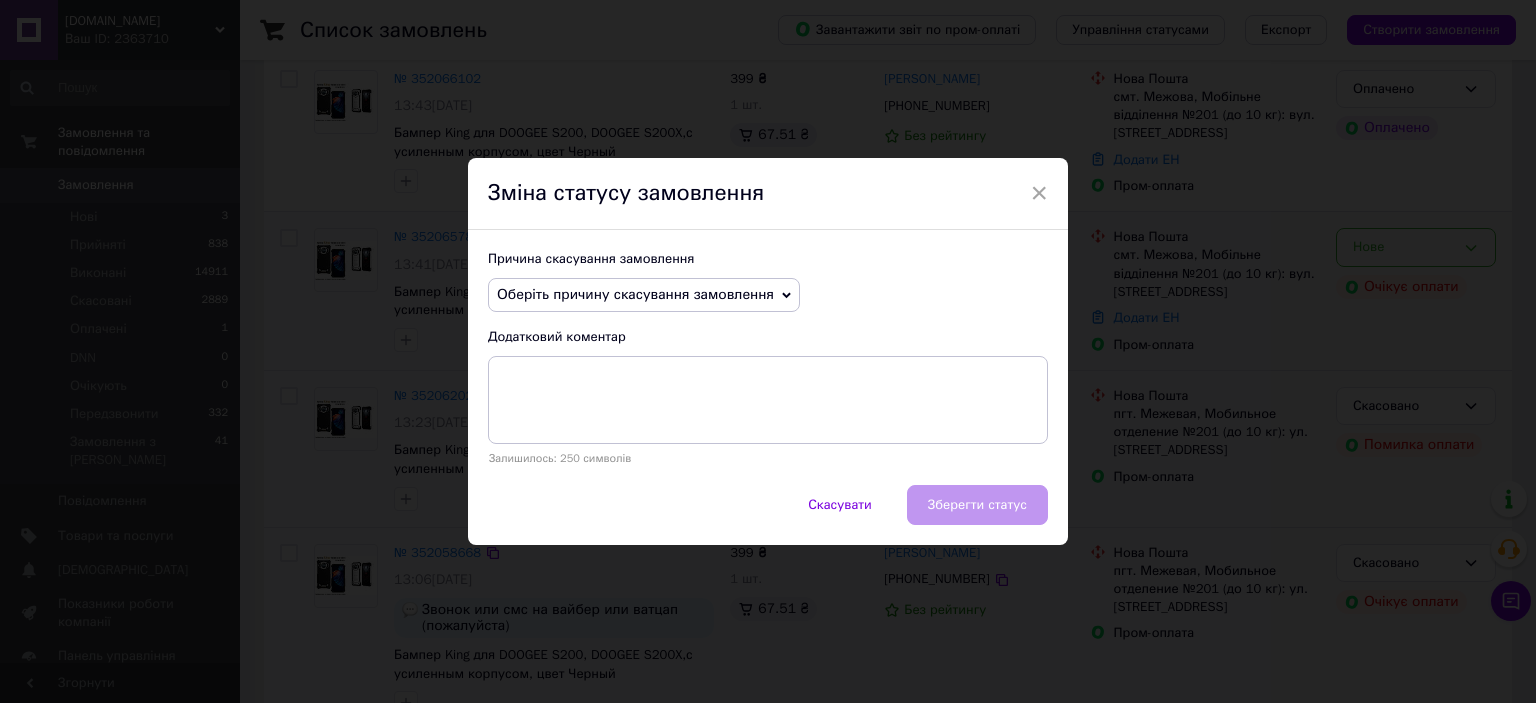 click on "Оберіть причину скасування замовлення" at bounding box center [635, 294] 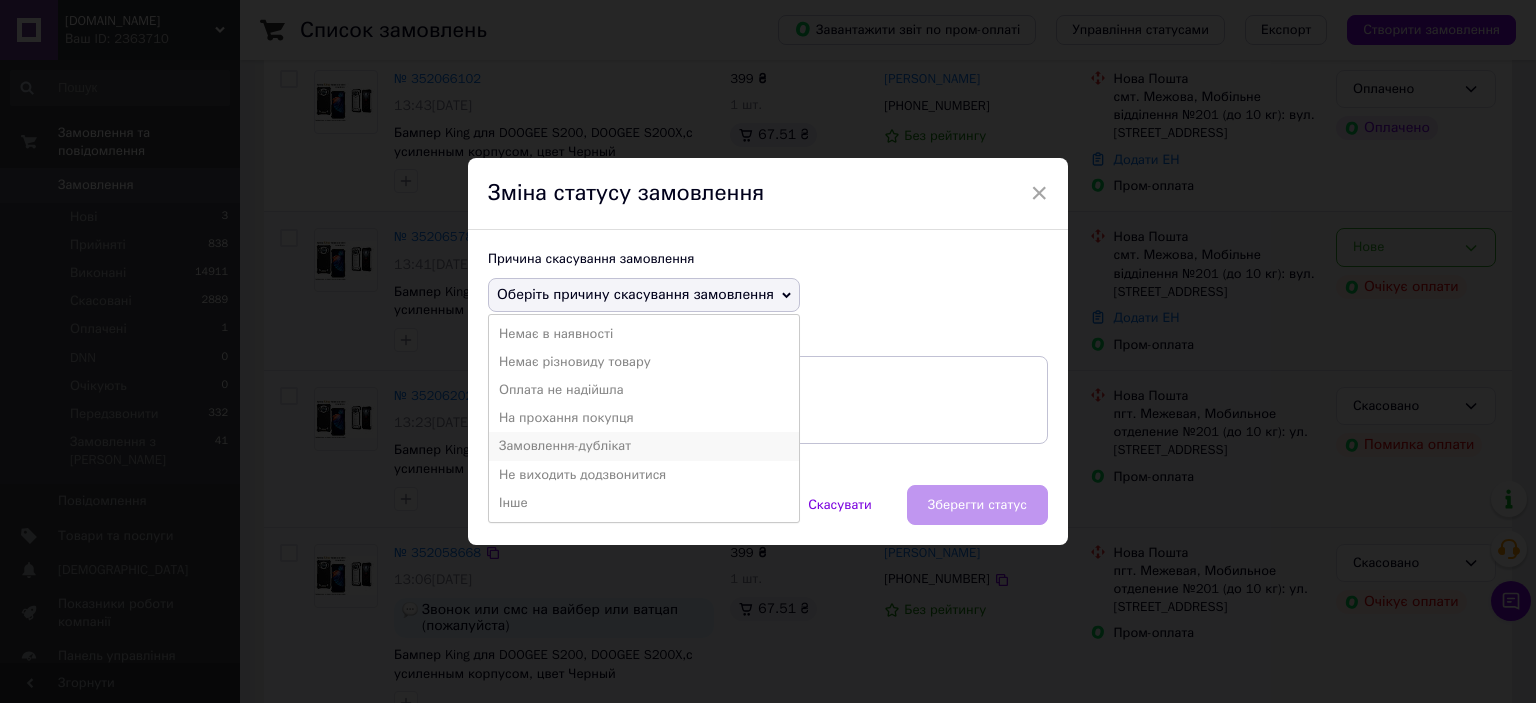 click on "Замовлення-дублікат" at bounding box center [644, 446] 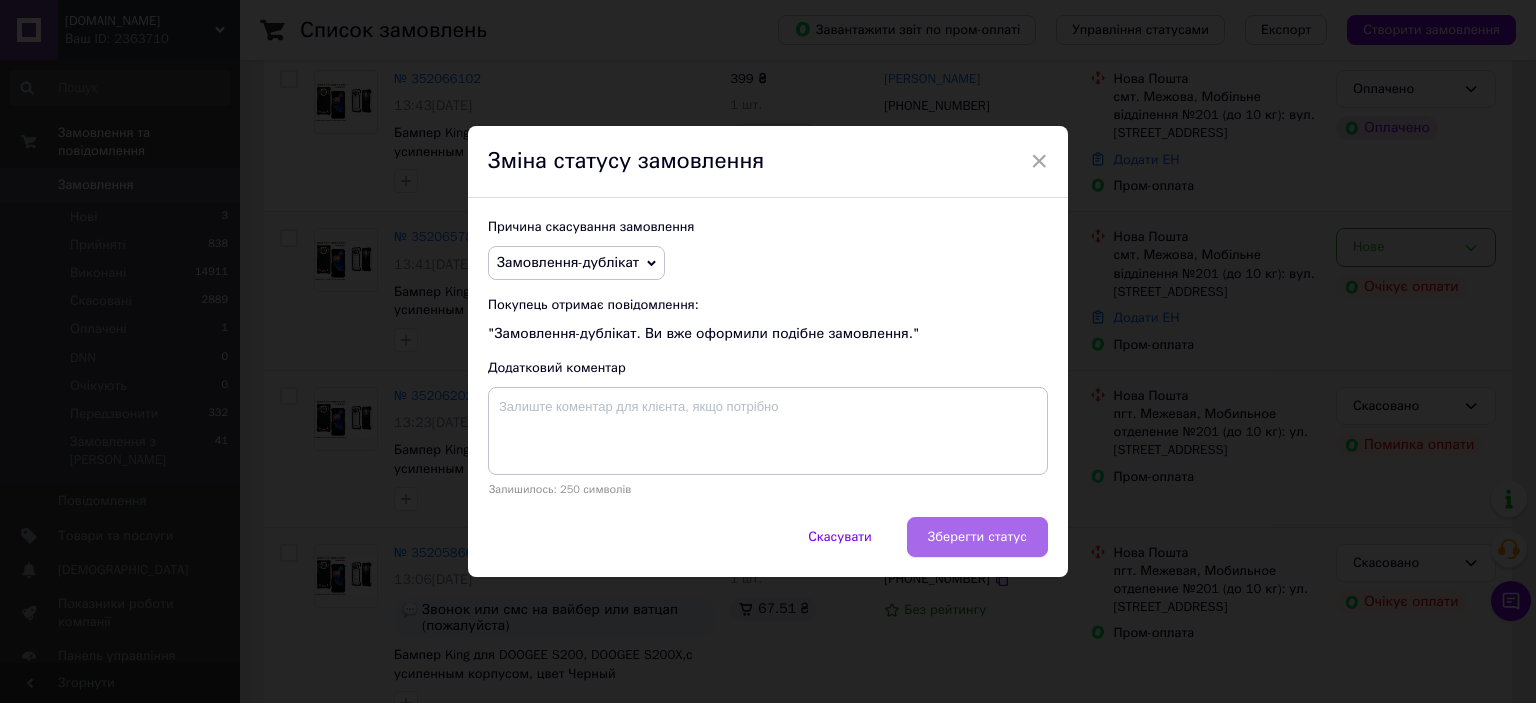 click on "Зберегти статус" at bounding box center (977, 537) 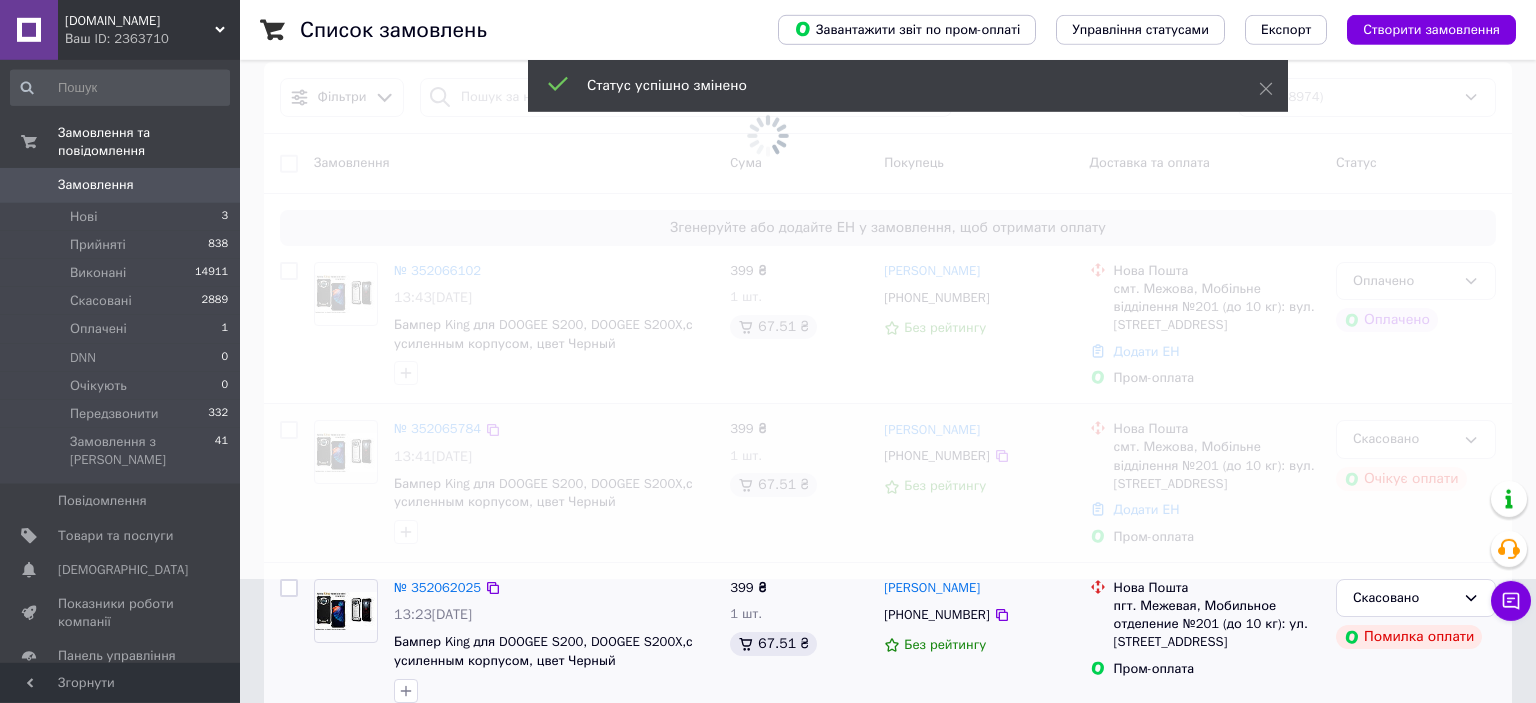 scroll, scrollTop: 105, scrollLeft: 0, axis: vertical 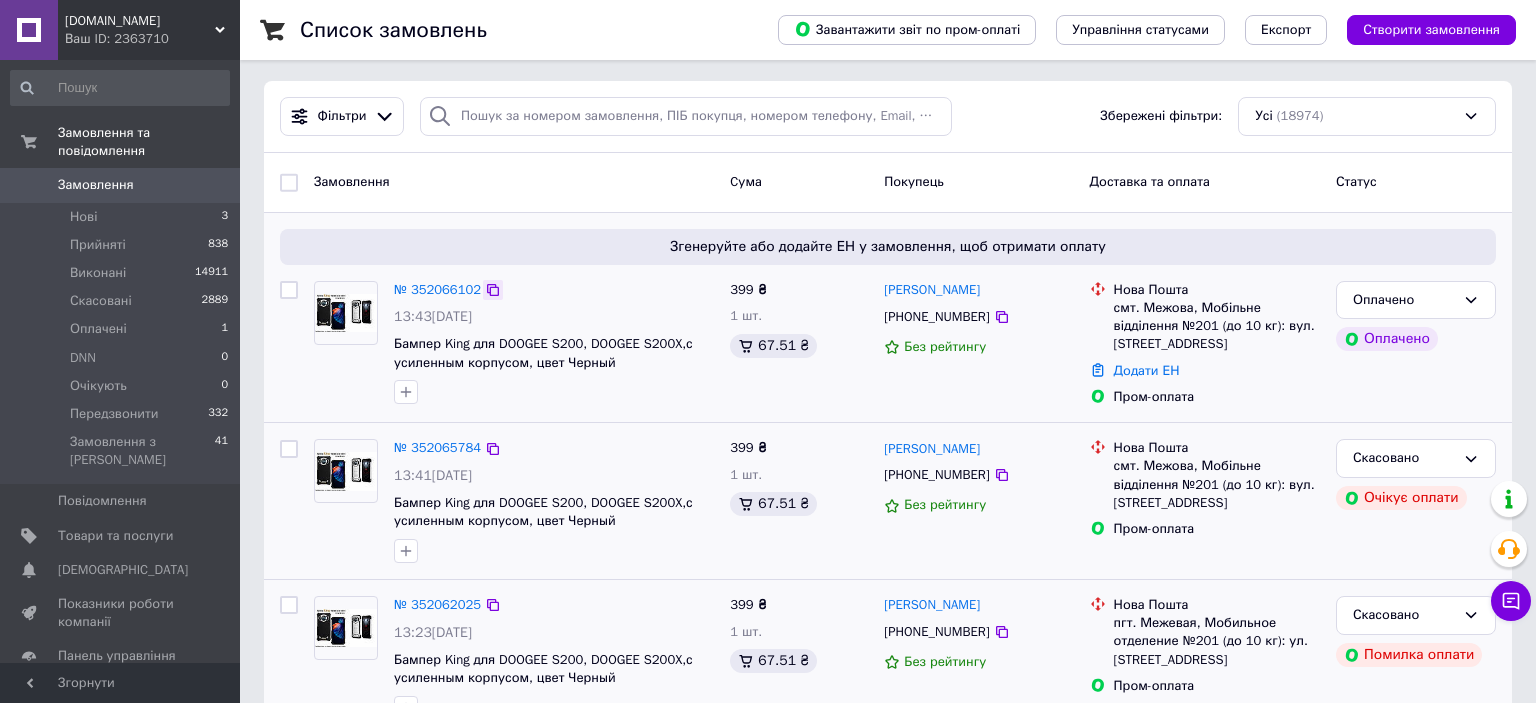 click 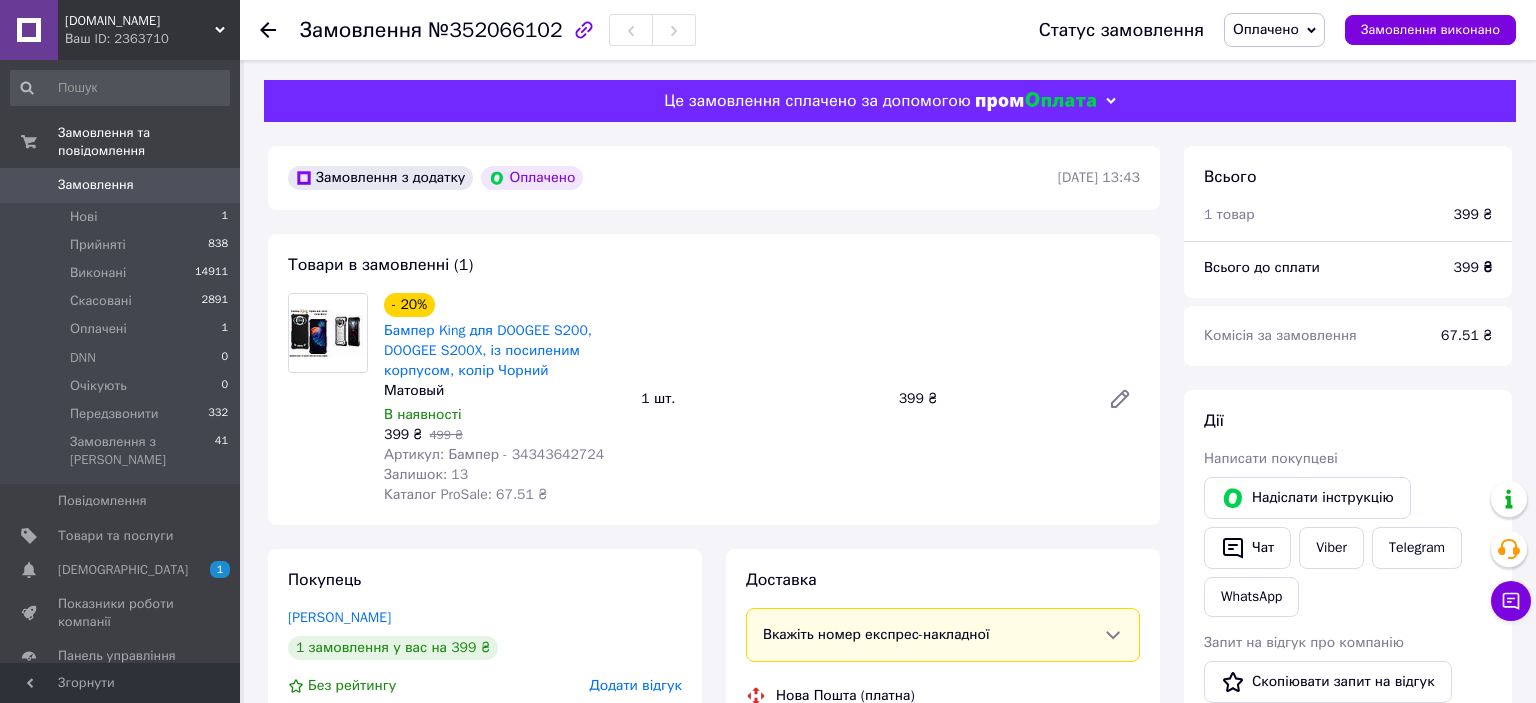 scroll, scrollTop: 0, scrollLeft: 0, axis: both 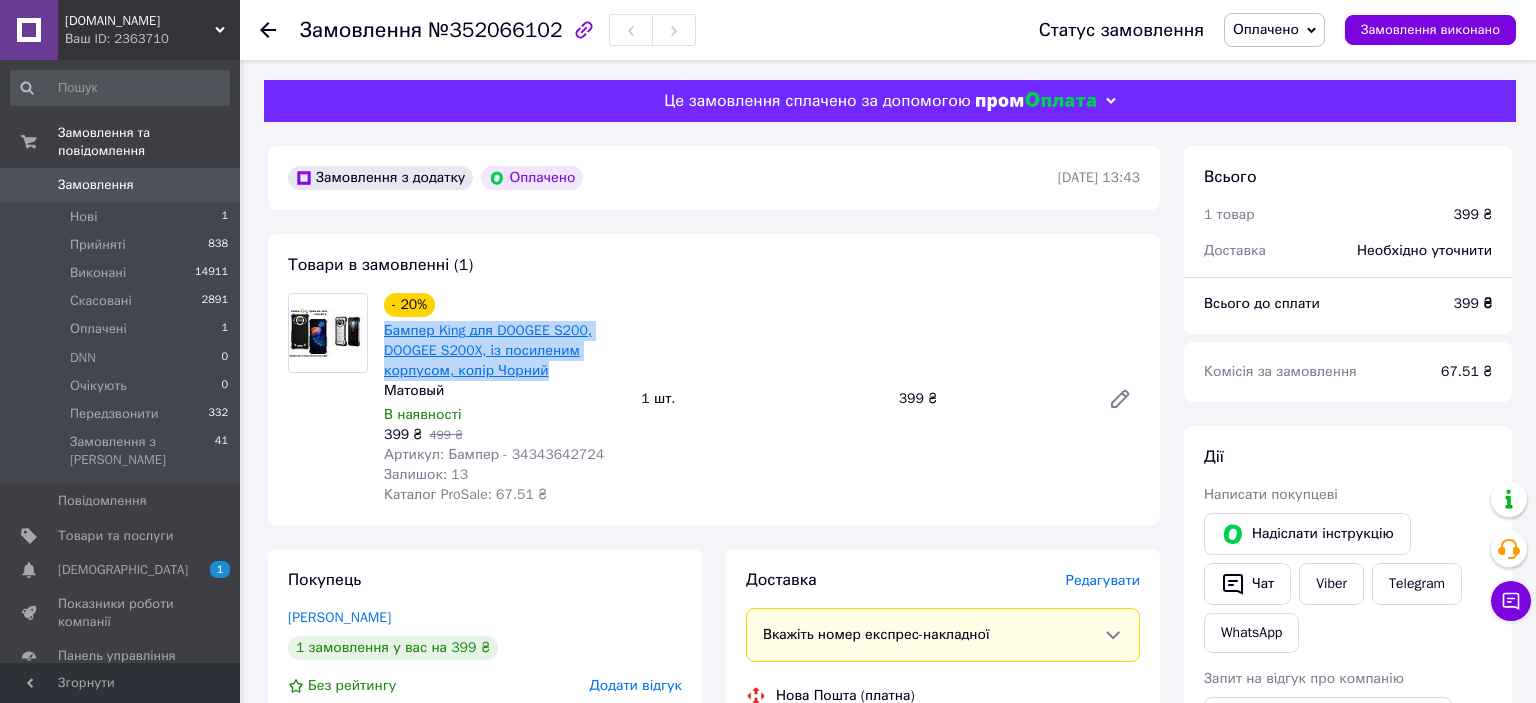 drag, startPoint x: 543, startPoint y: 374, endPoint x: 384, endPoint y: 327, distance: 165.80109 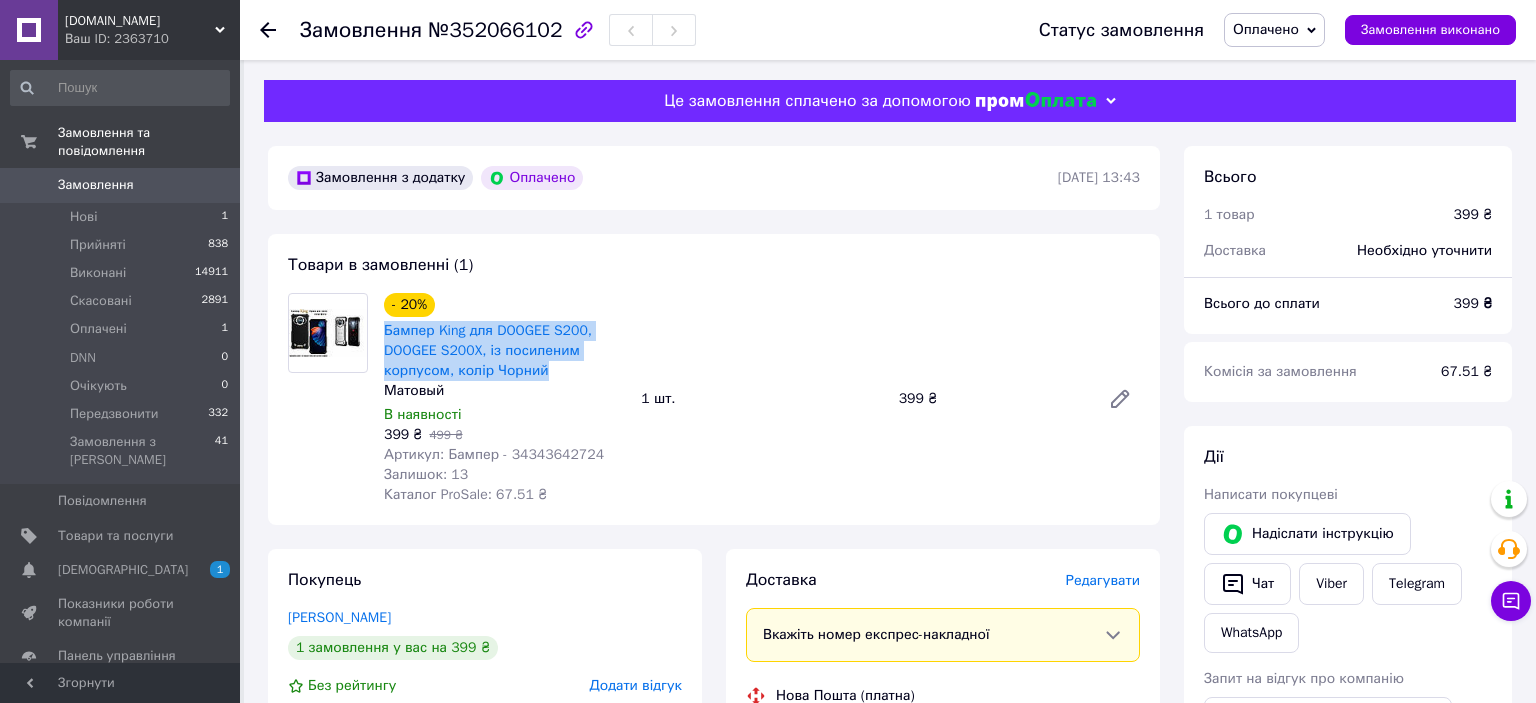 copy on "Бампер King для DOOGEE S200, DOOGEE S200X, із посиленим корпусом, колір Чорний" 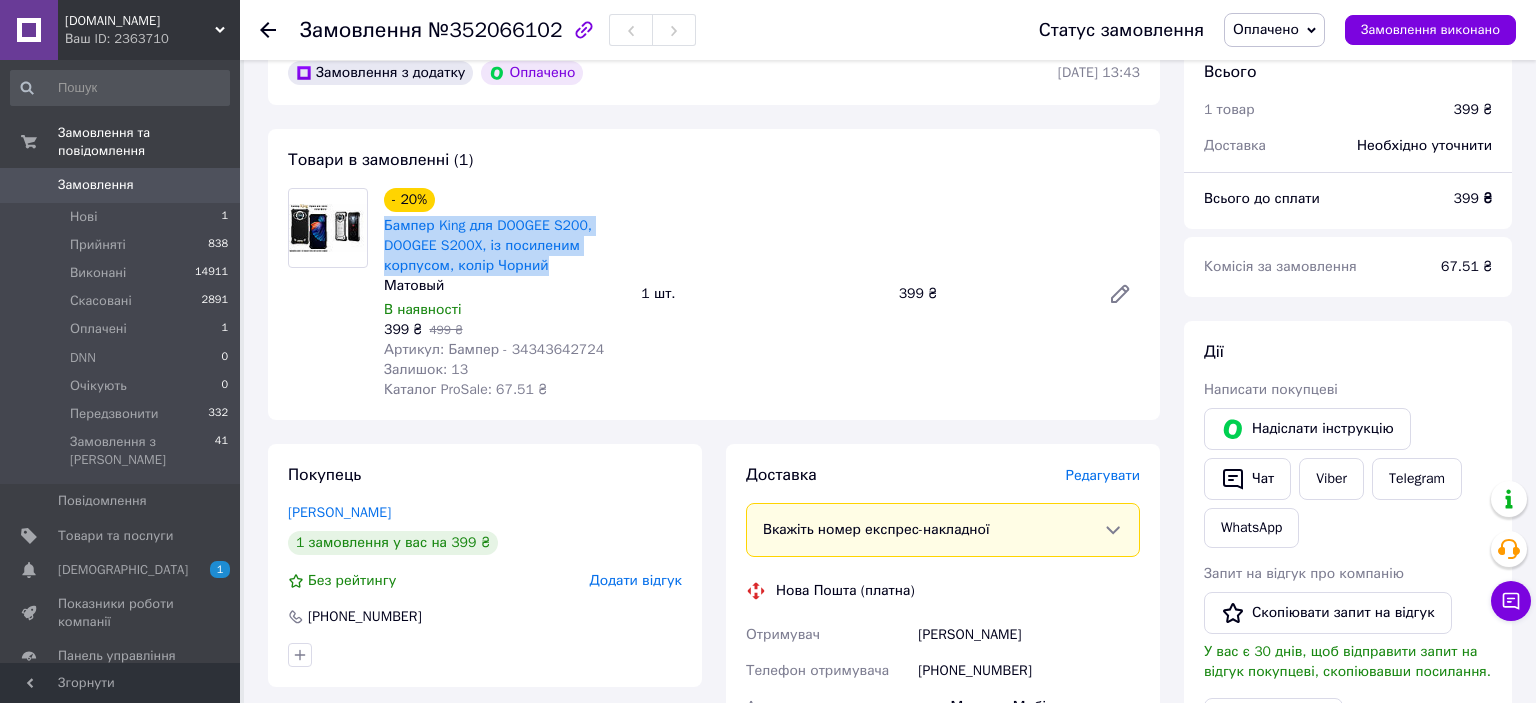 click on "Оплачено" at bounding box center (1274, 30) 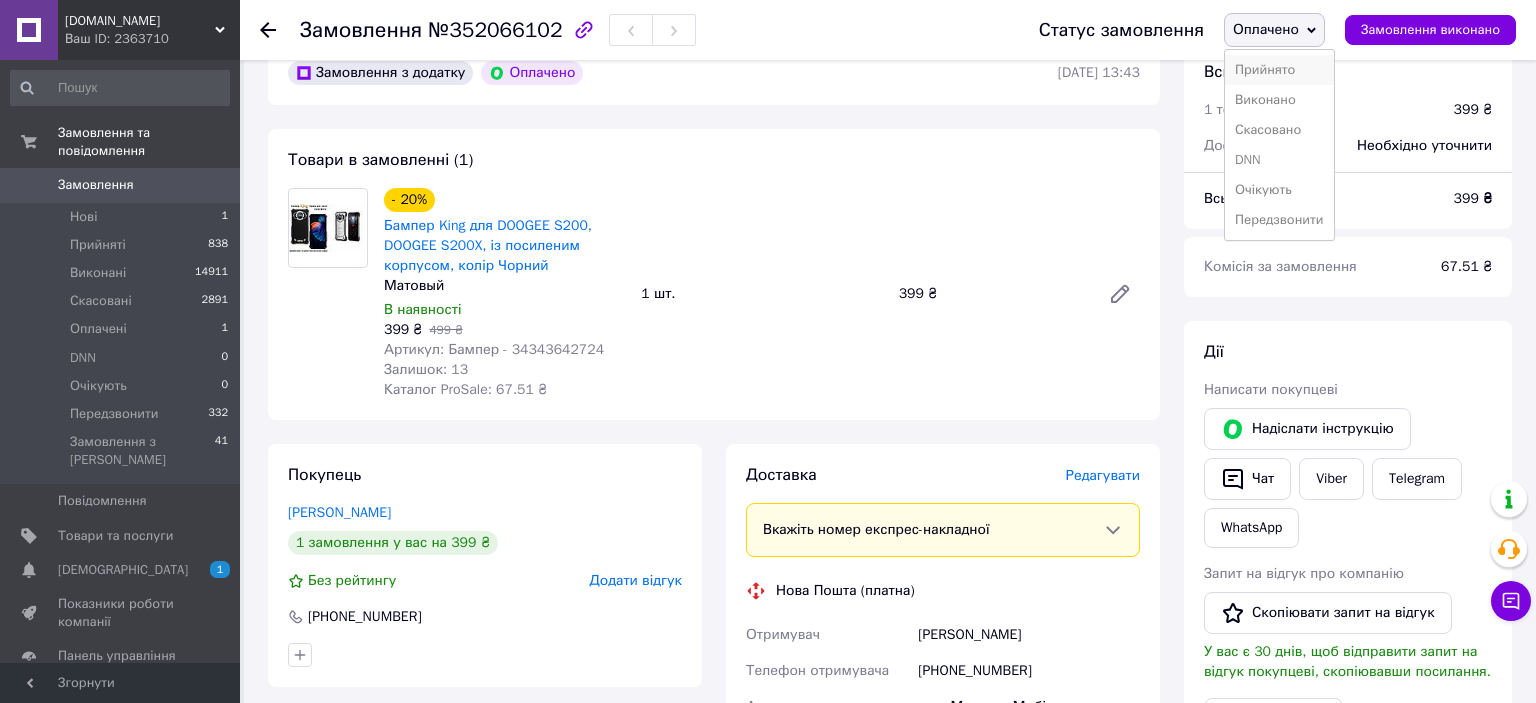 click on "Прийнято" at bounding box center (1279, 70) 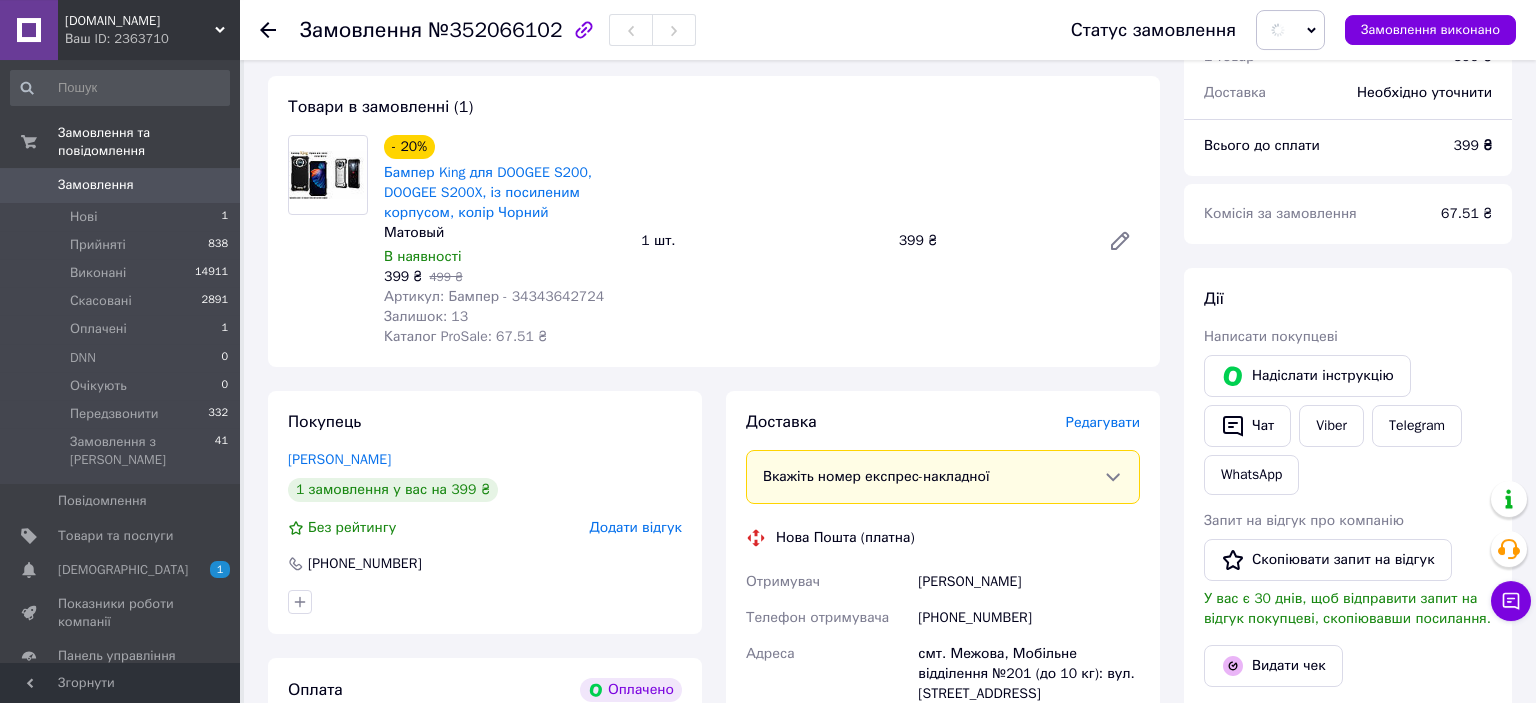 scroll, scrollTop: 422, scrollLeft: 0, axis: vertical 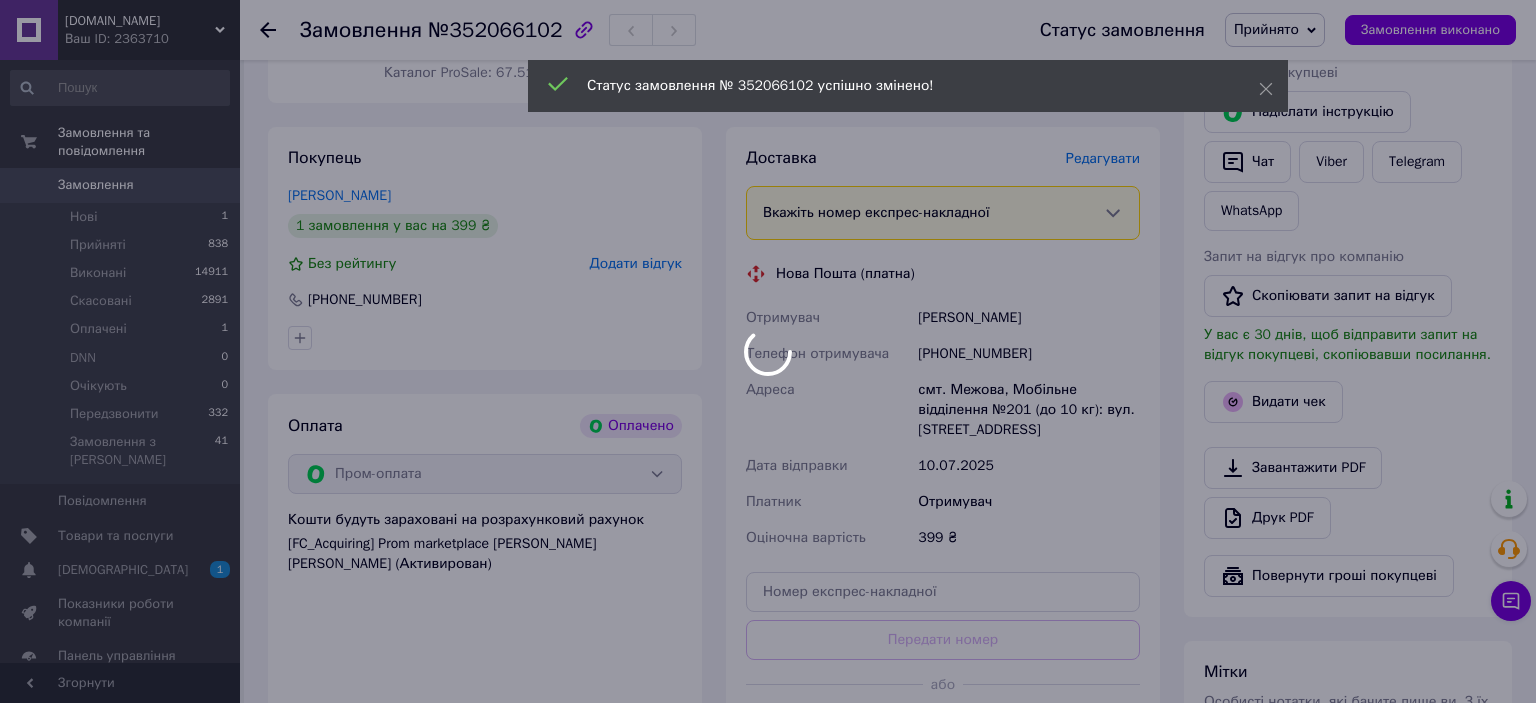drag, startPoint x: 918, startPoint y: 322, endPoint x: 1004, endPoint y: 325, distance: 86.05231 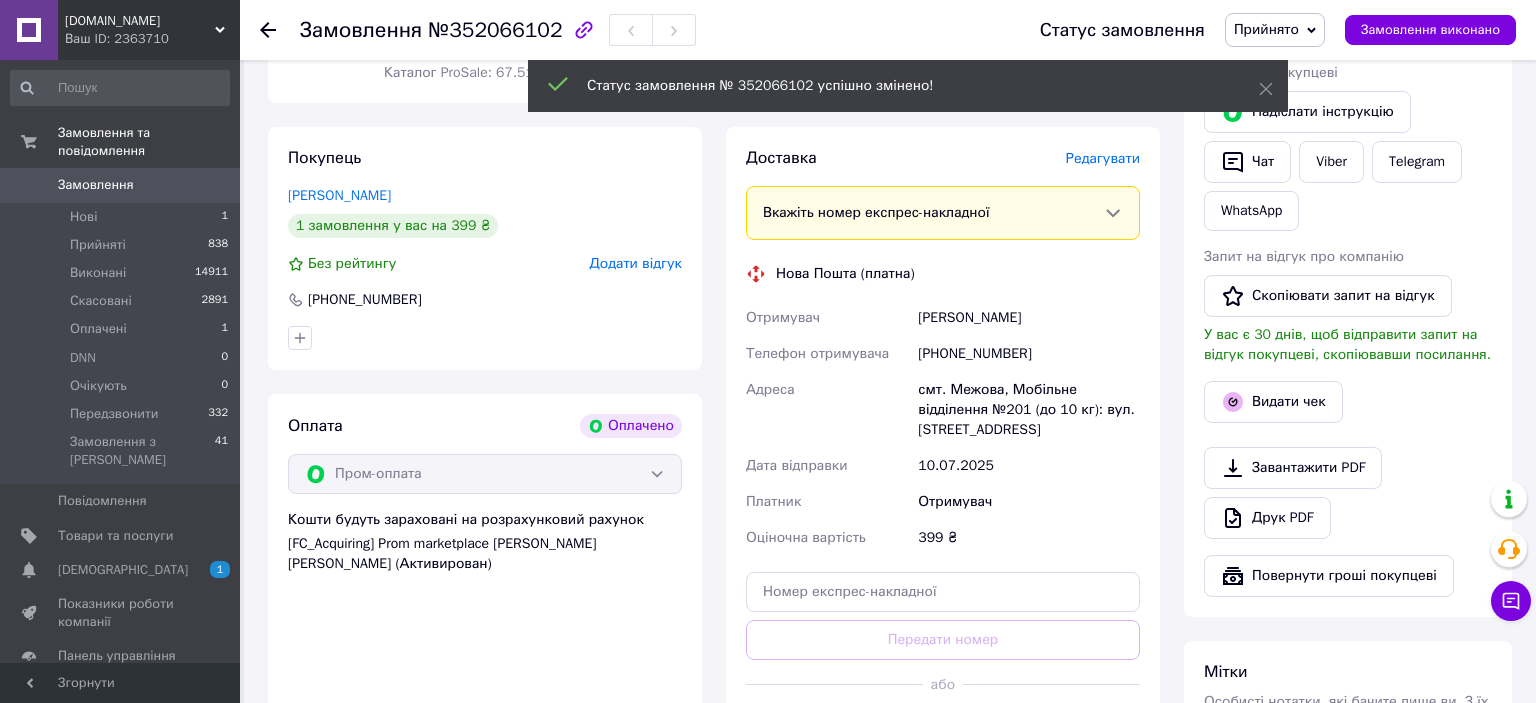 drag, startPoint x: 910, startPoint y: 308, endPoint x: 1068, endPoint y: 319, distance: 158.38245 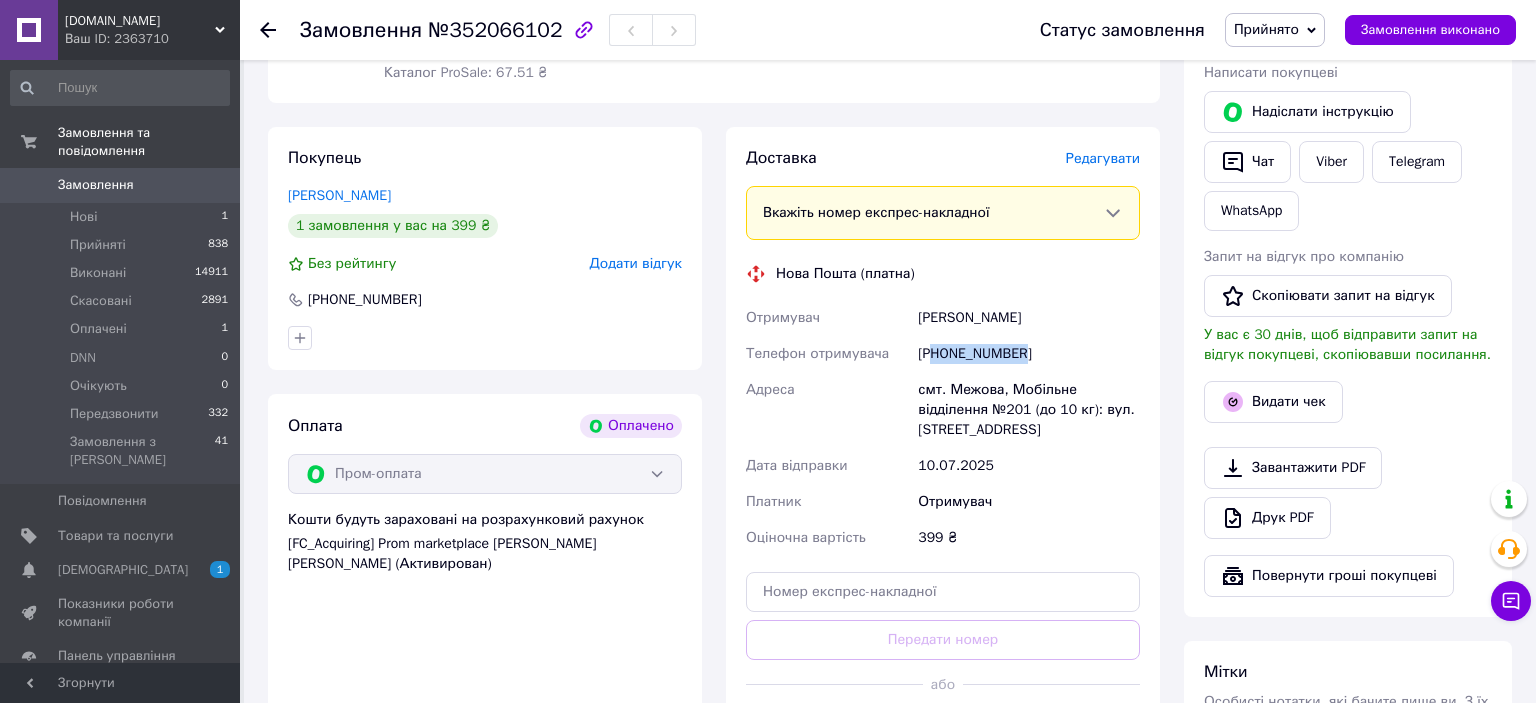 drag, startPoint x: 934, startPoint y: 354, endPoint x: 1067, endPoint y: 353, distance: 133.00375 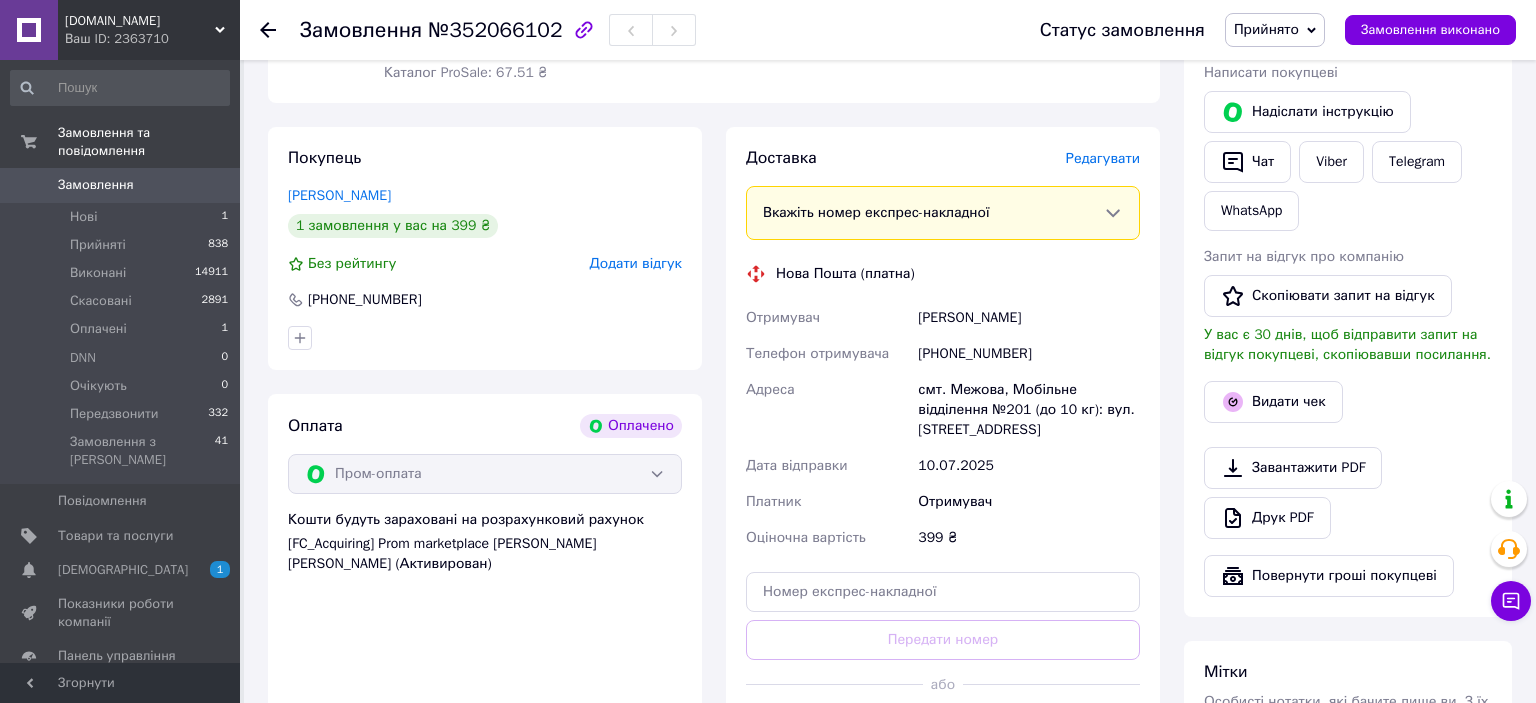 click on "смт. Межова, Мобільне відділення №201 (до 10 кг): вул. [STREET_ADDRESS]" at bounding box center [1029, 410] 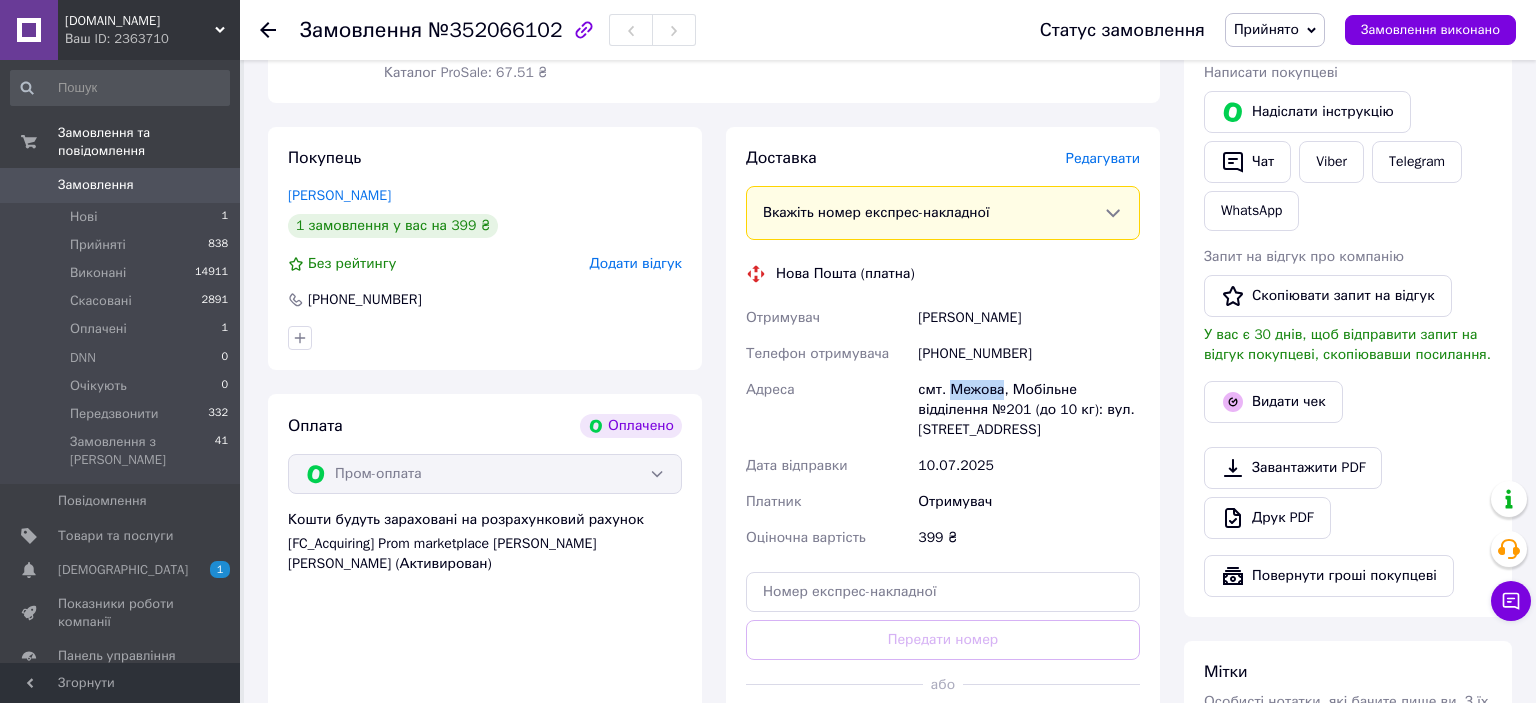 click on "смт. Межова, Мобільне відділення №201 (до 10 кг): вул. [STREET_ADDRESS]" at bounding box center (1029, 410) 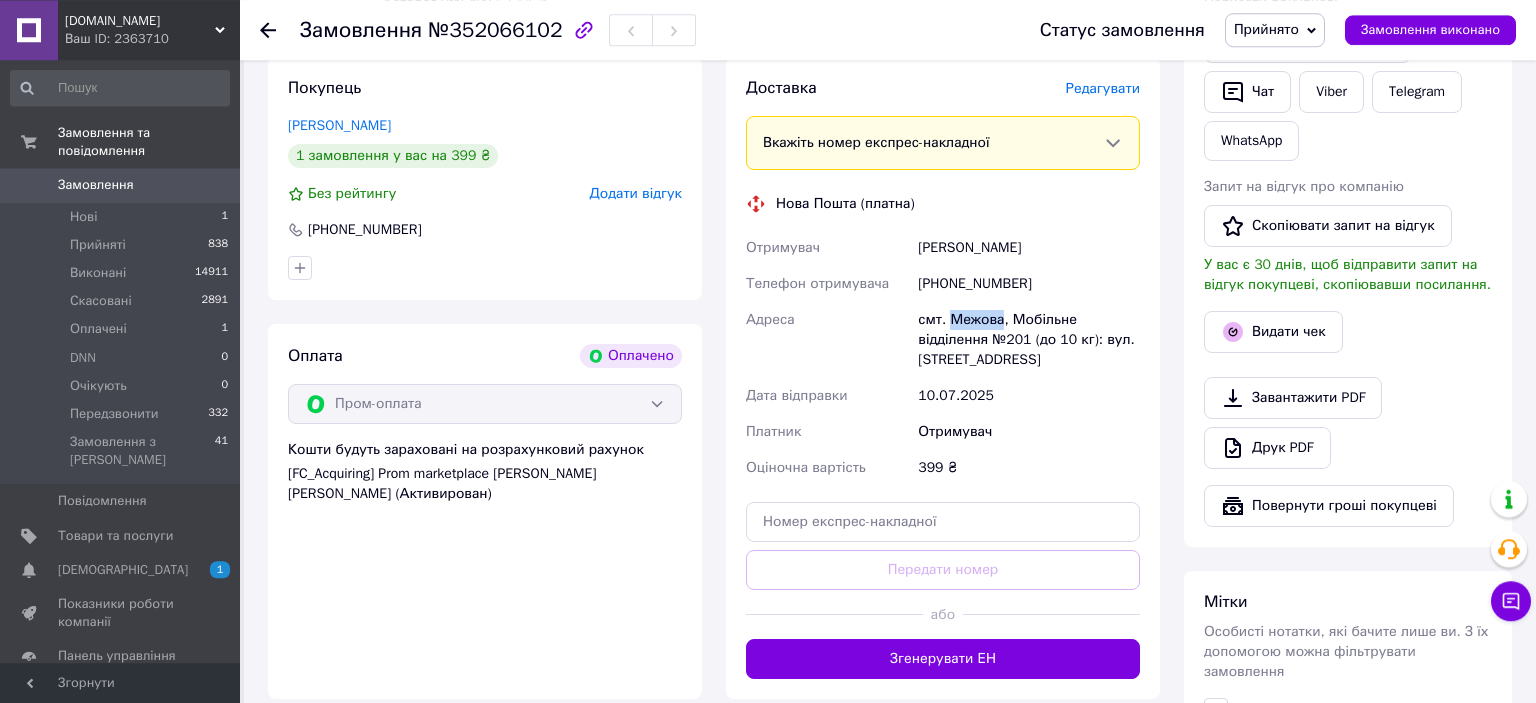 scroll, scrollTop: 528, scrollLeft: 0, axis: vertical 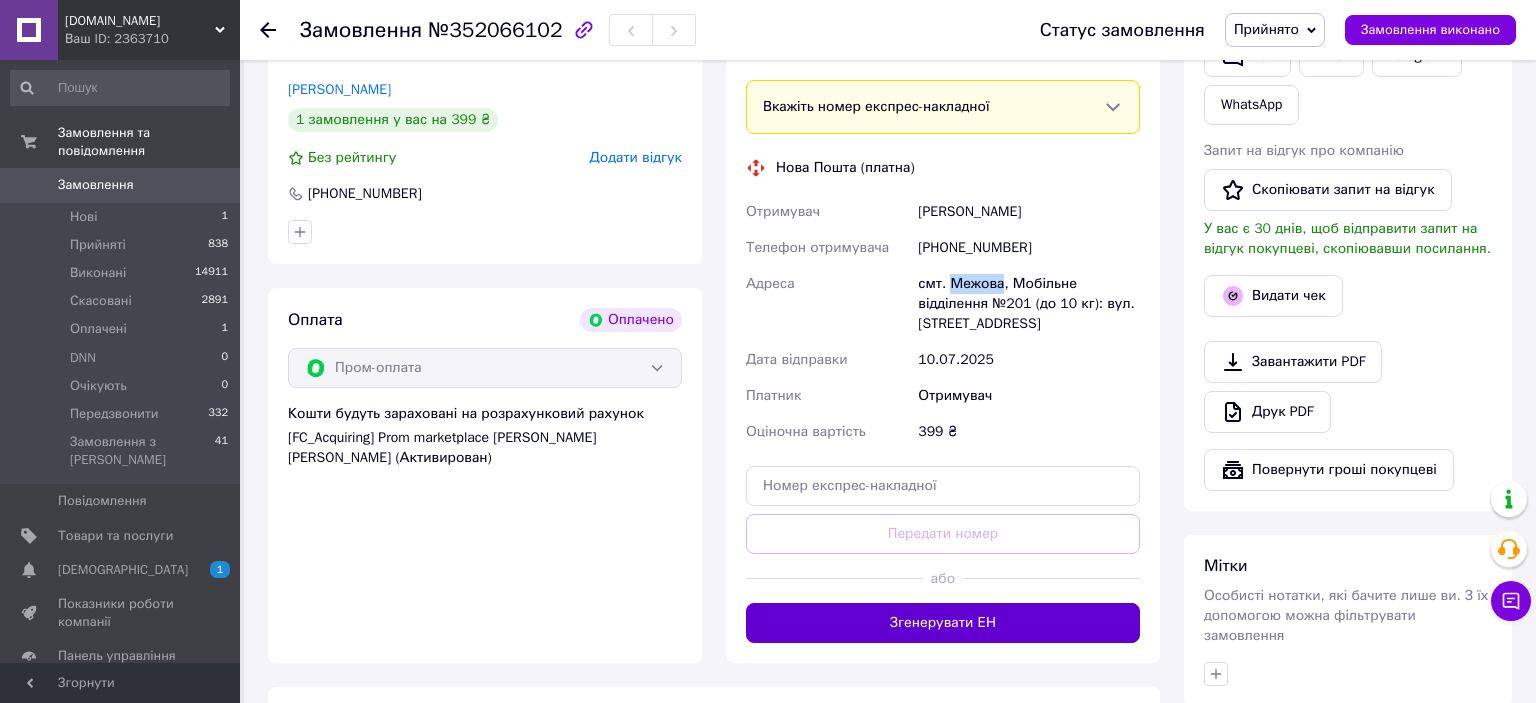click on "Згенерувати ЕН" at bounding box center (943, 623) 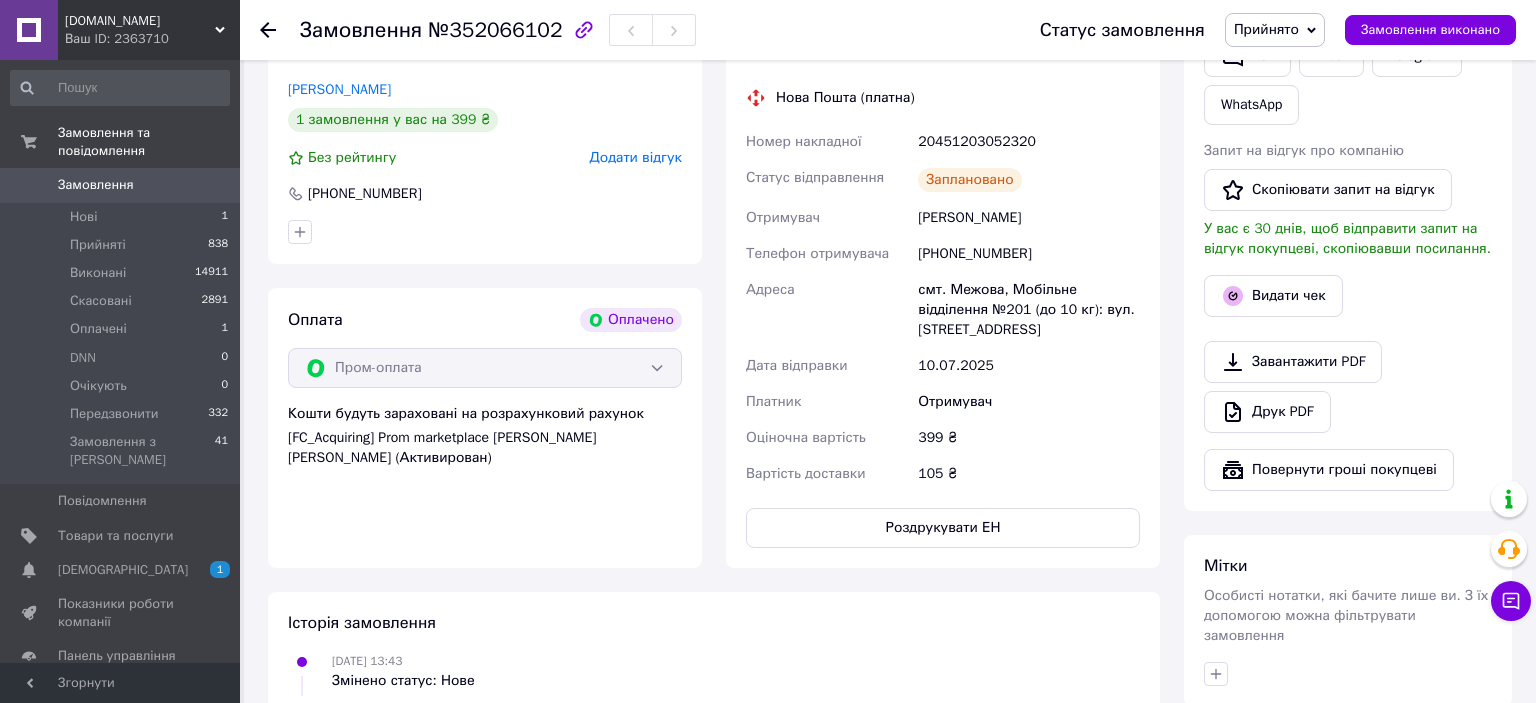 click on "20451203052320" at bounding box center [1029, 142] 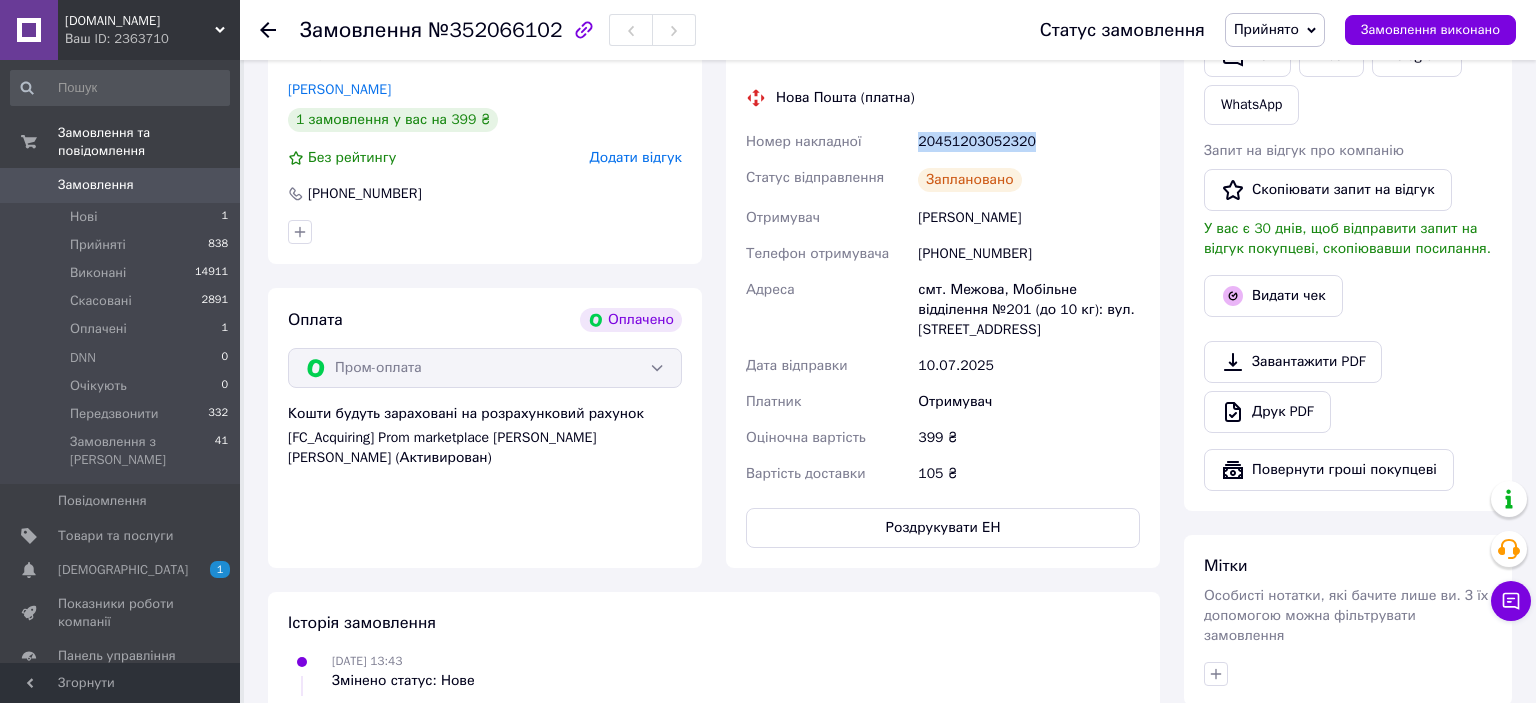 click on "20451203052320" at bounding box center [1029, 142] 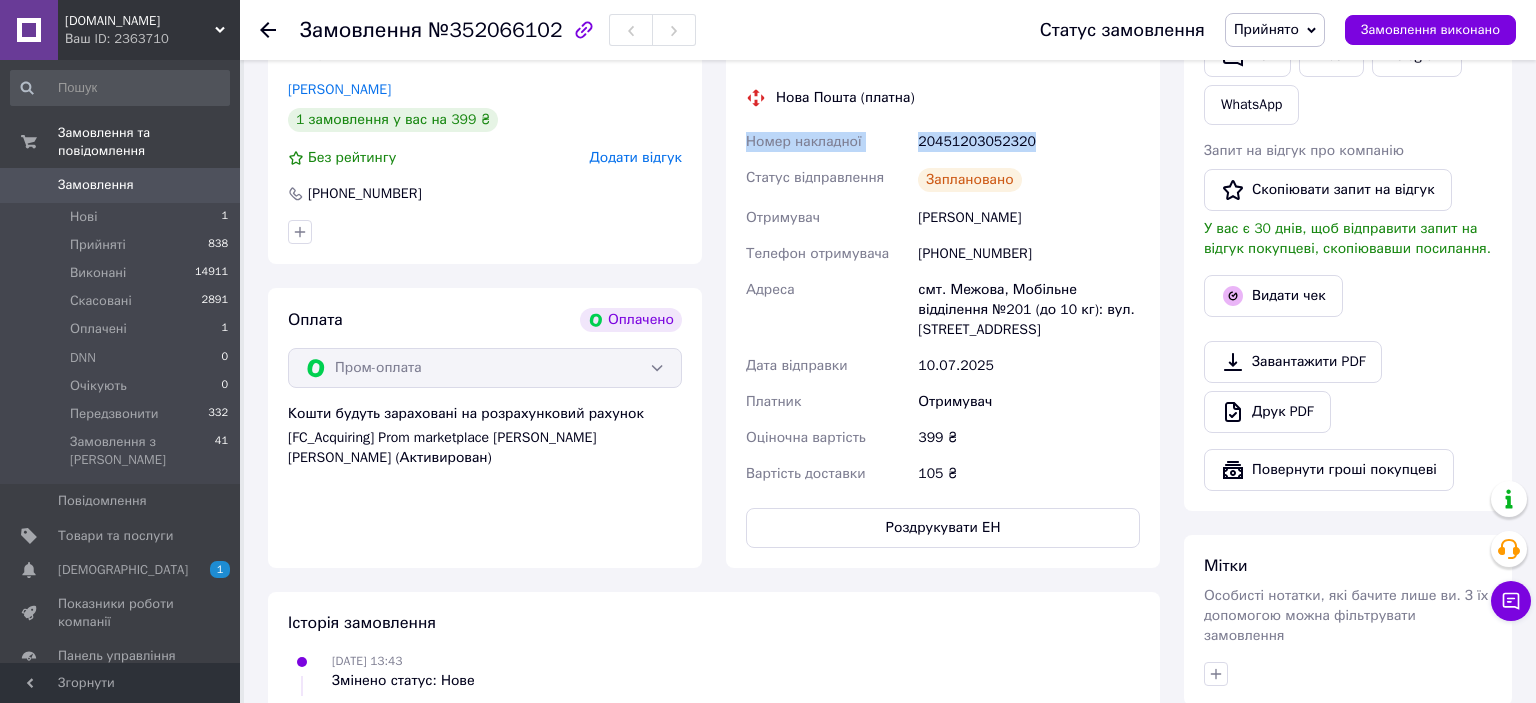 drag, startPoint x: 741, startPoint y: 138, endPoint x: 1094, endPoint y: 139, distance: 353.0014 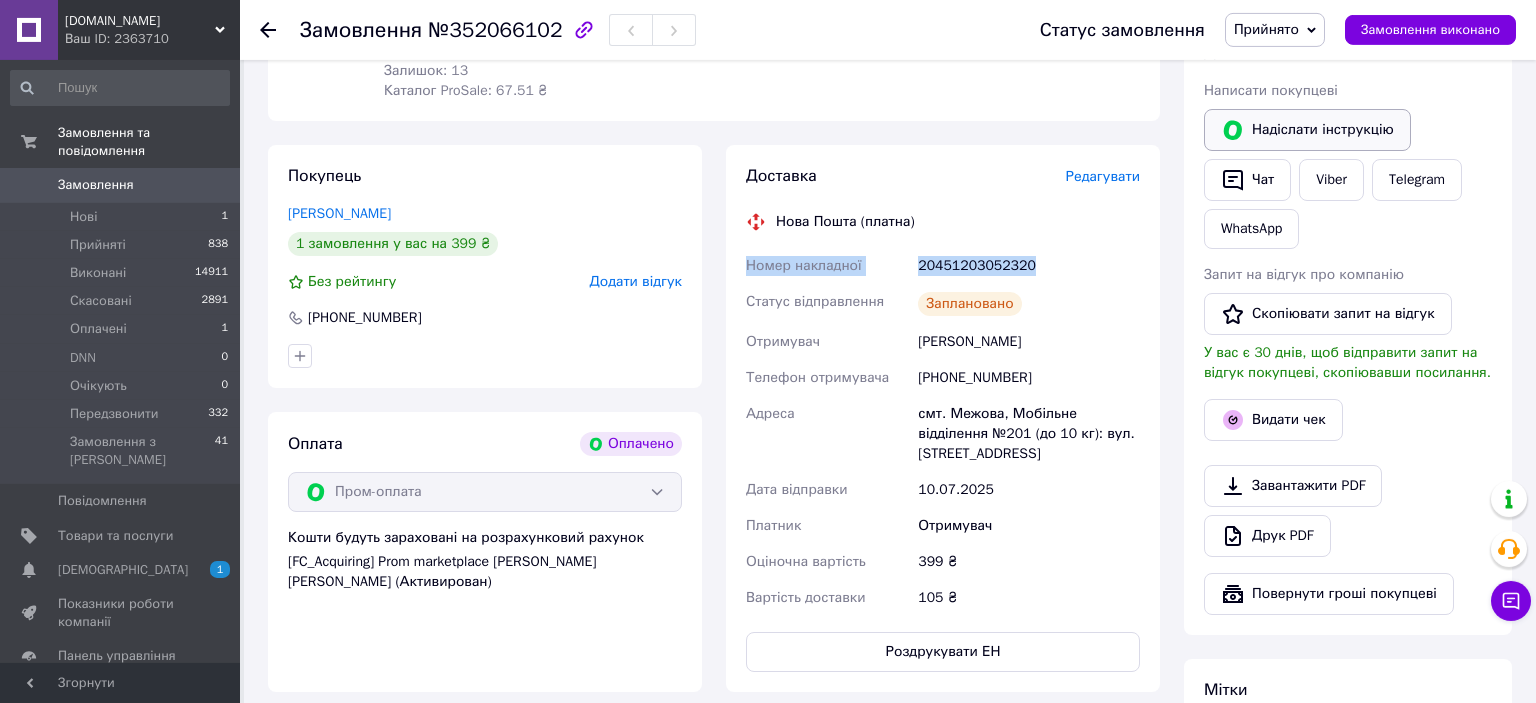 scroll, scrollTop: 316, scrollLeft: 0, axis: vertical 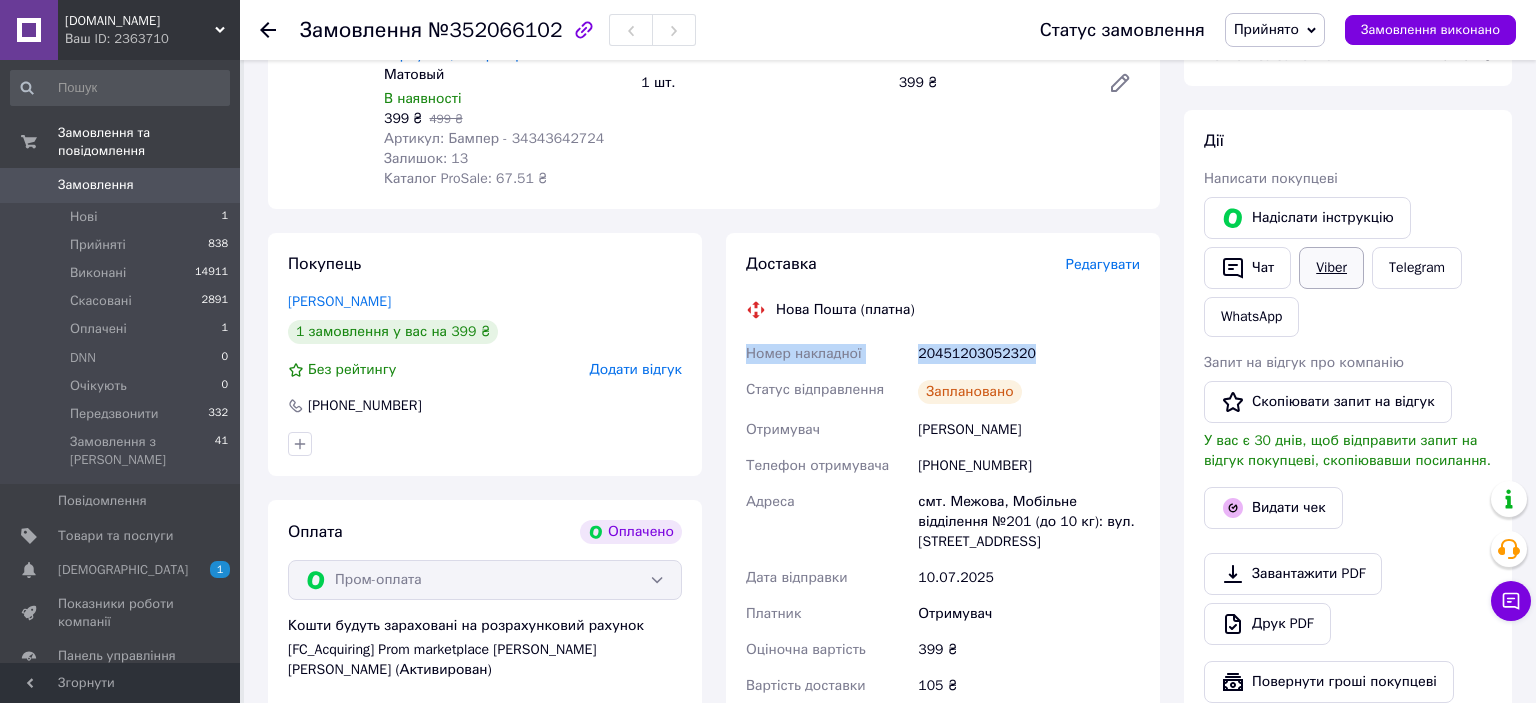 click on "Viber" at bounding box center (1331, 268) 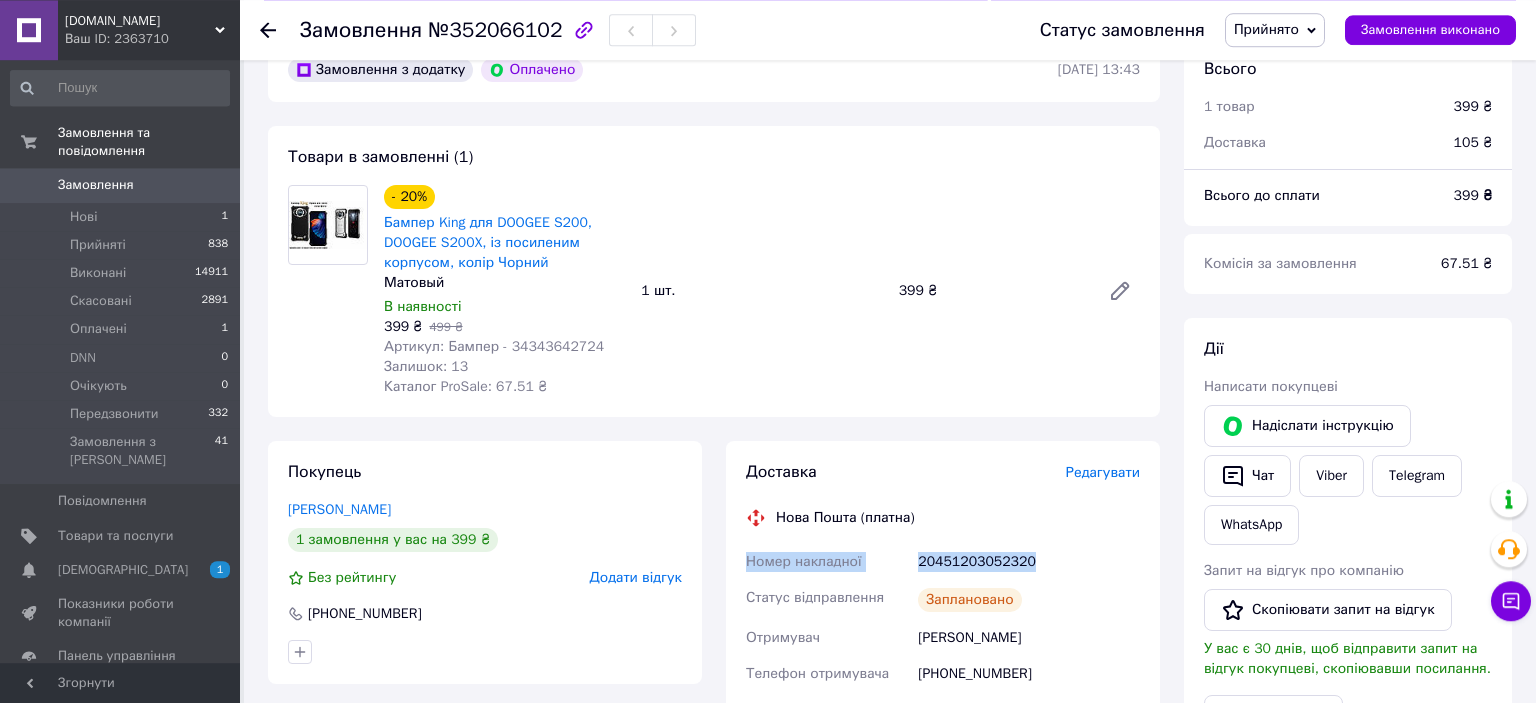 scroll, scrollTop: 105, scrollLeft: 0, axis: vertical 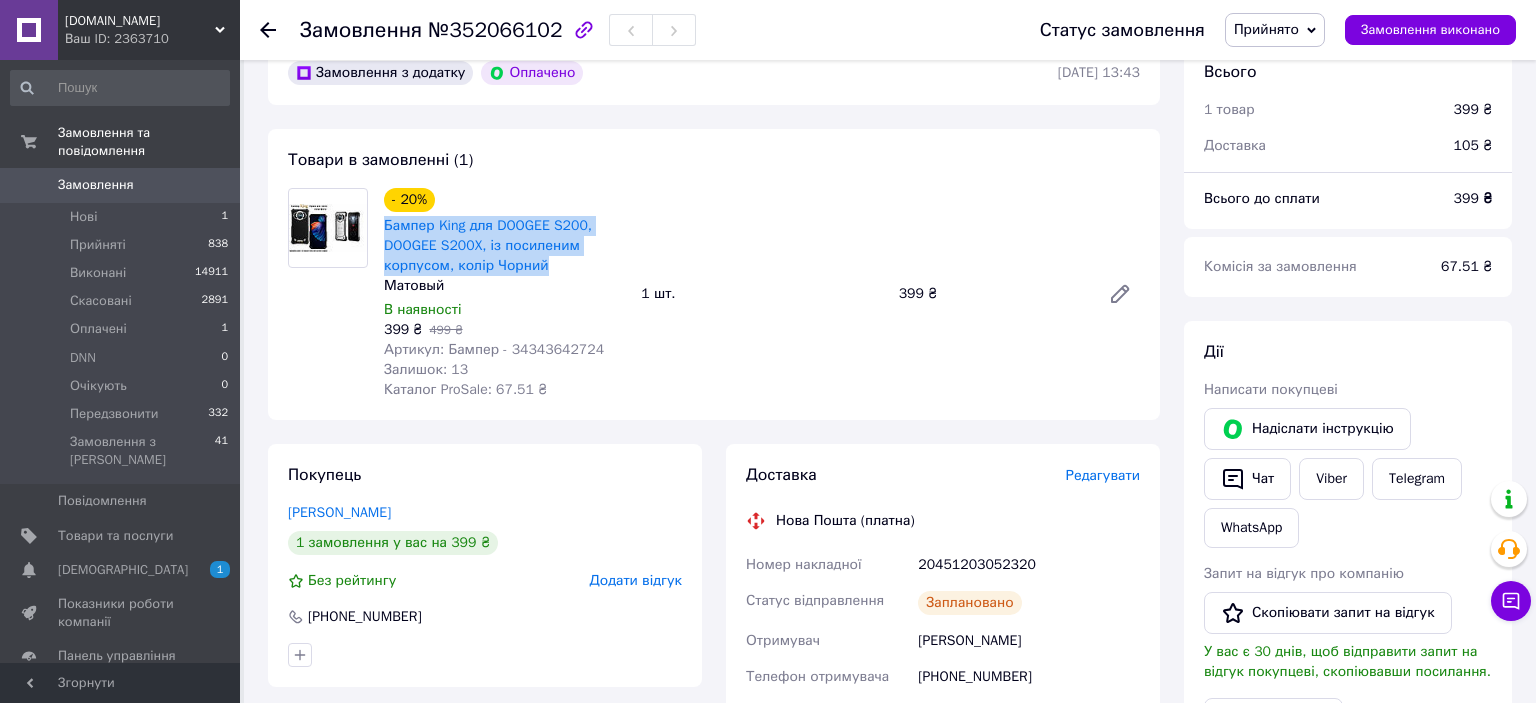 drag, startPoint x: 383, startPoint y: 225, endPoint x: 562, endPoint y: 264, distance: 183.19934 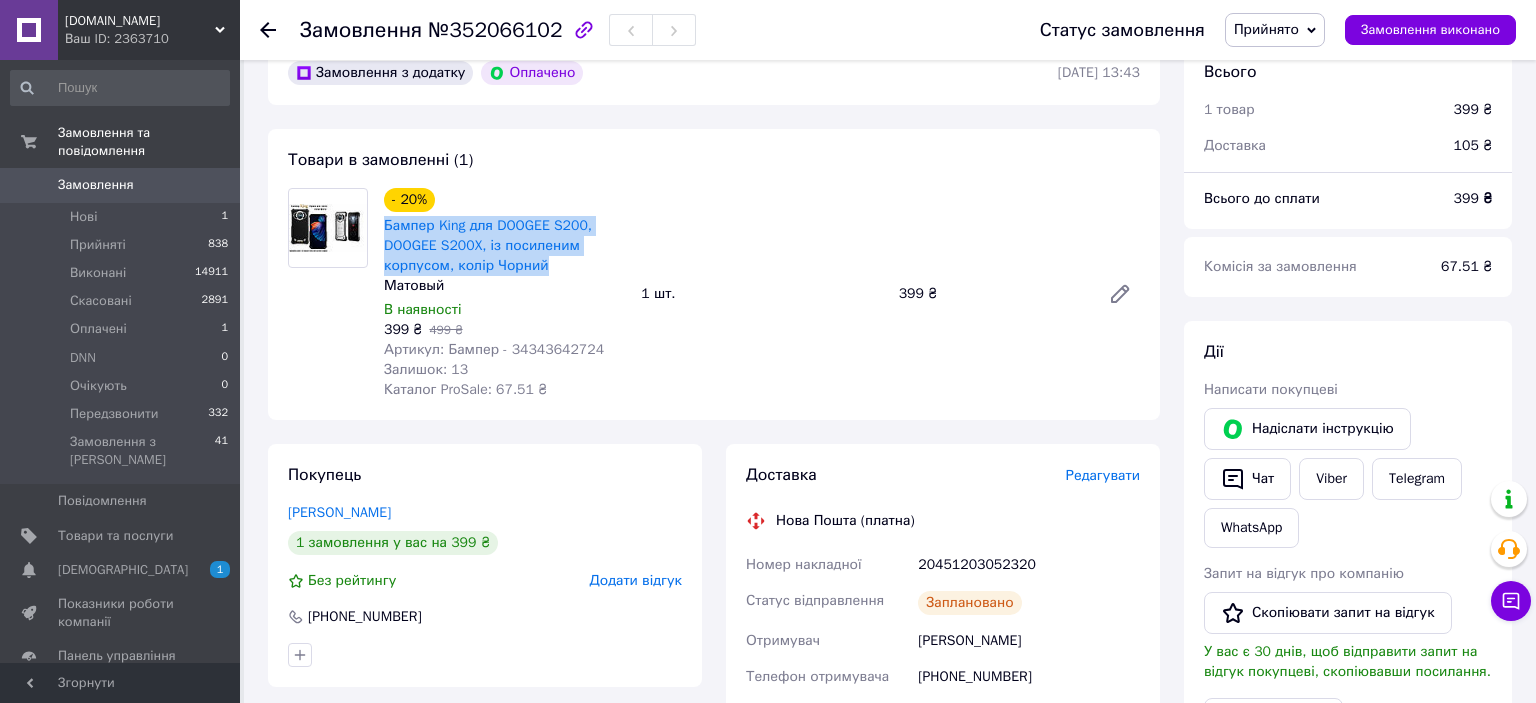 click on "Замовлення" at bounding box center [96, 185] 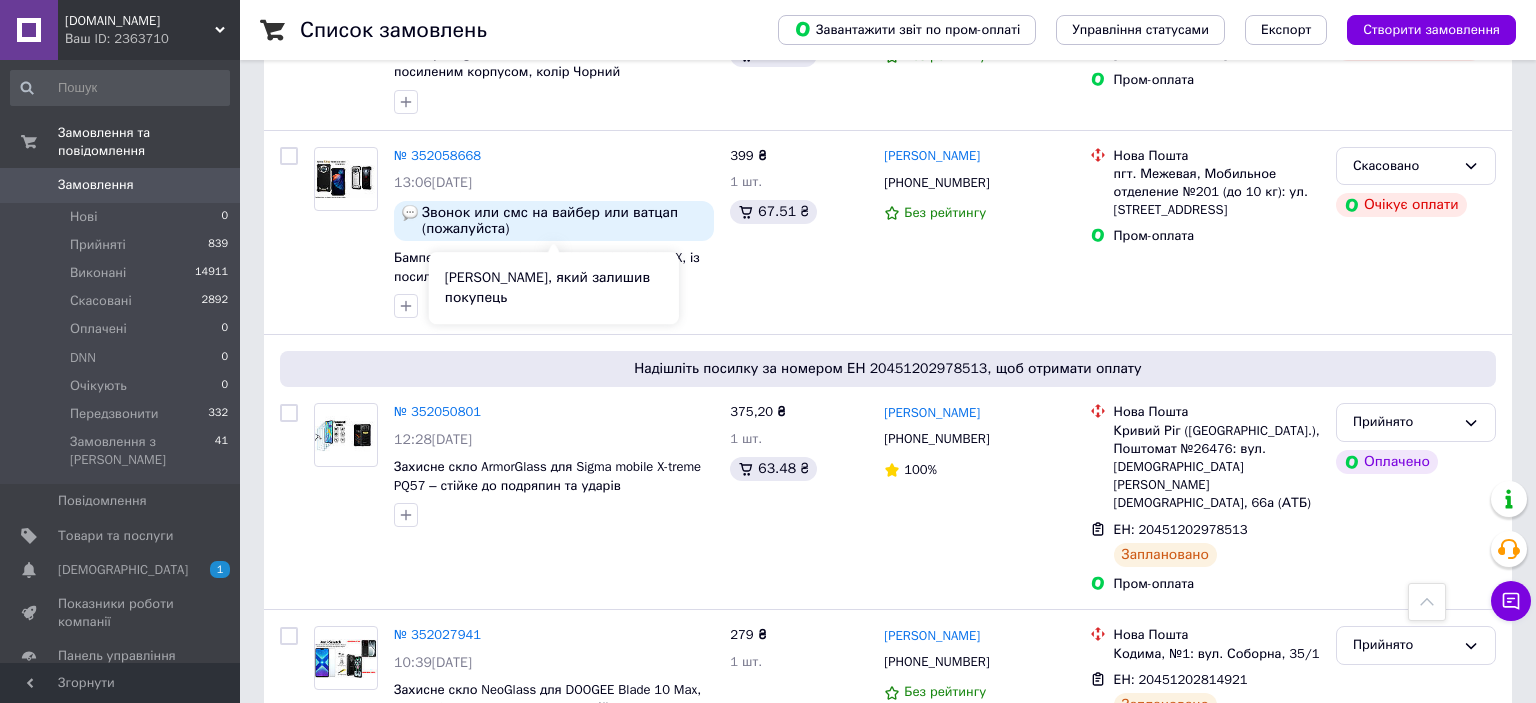 scroll, scrollTop: 422, scrollLeft: 0, axis: vertical 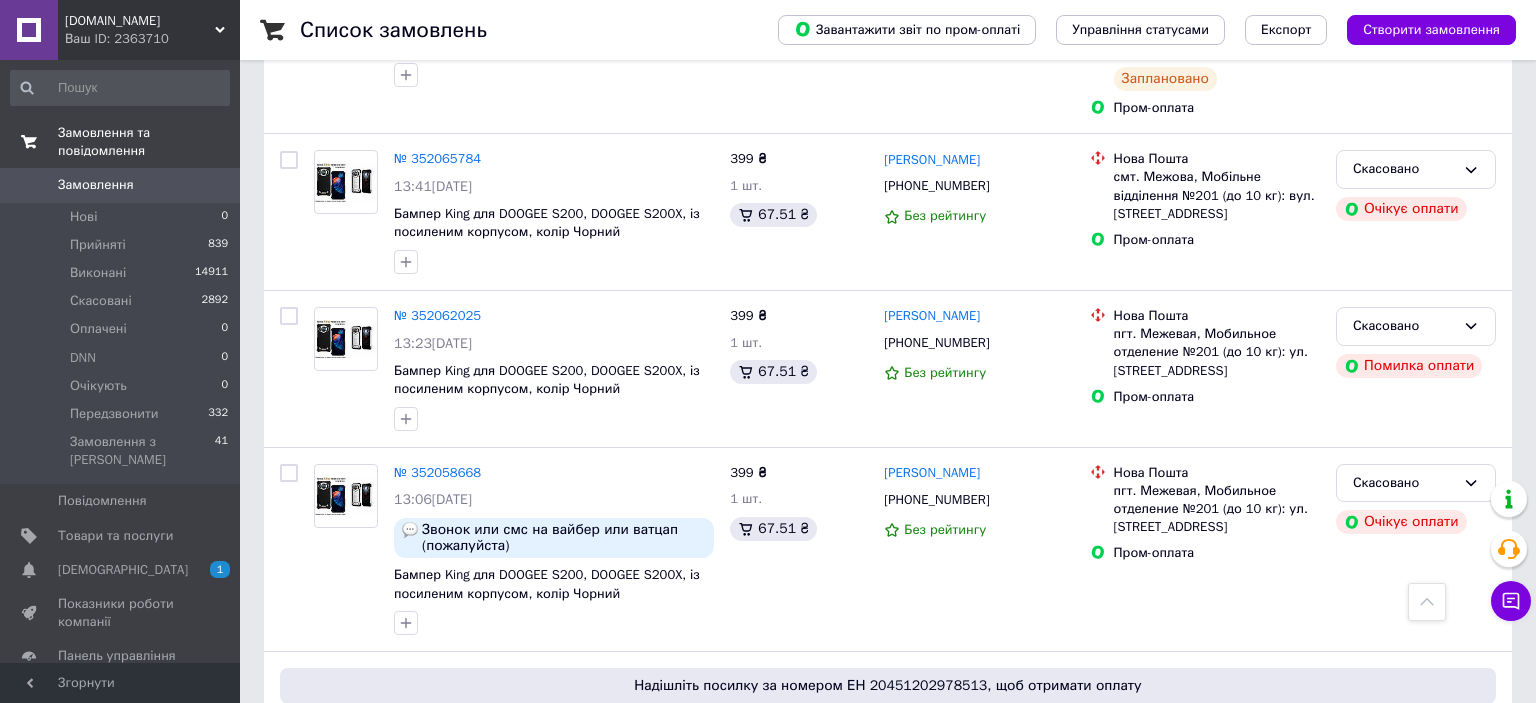 click on "Замовлення та повідомлення" at bounding box center (120, 142) 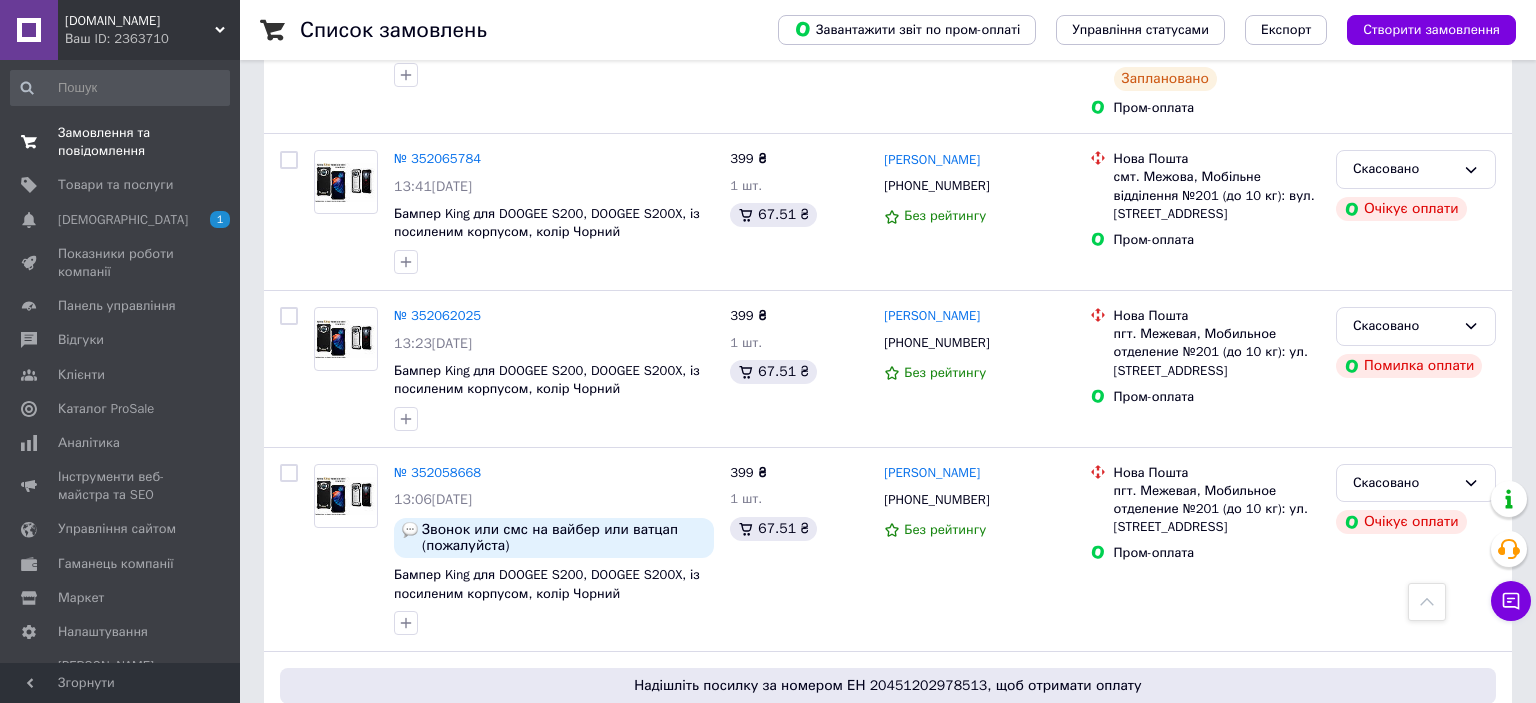 click on "Замовлення та повідомлення" at bounding box center (121, 142) 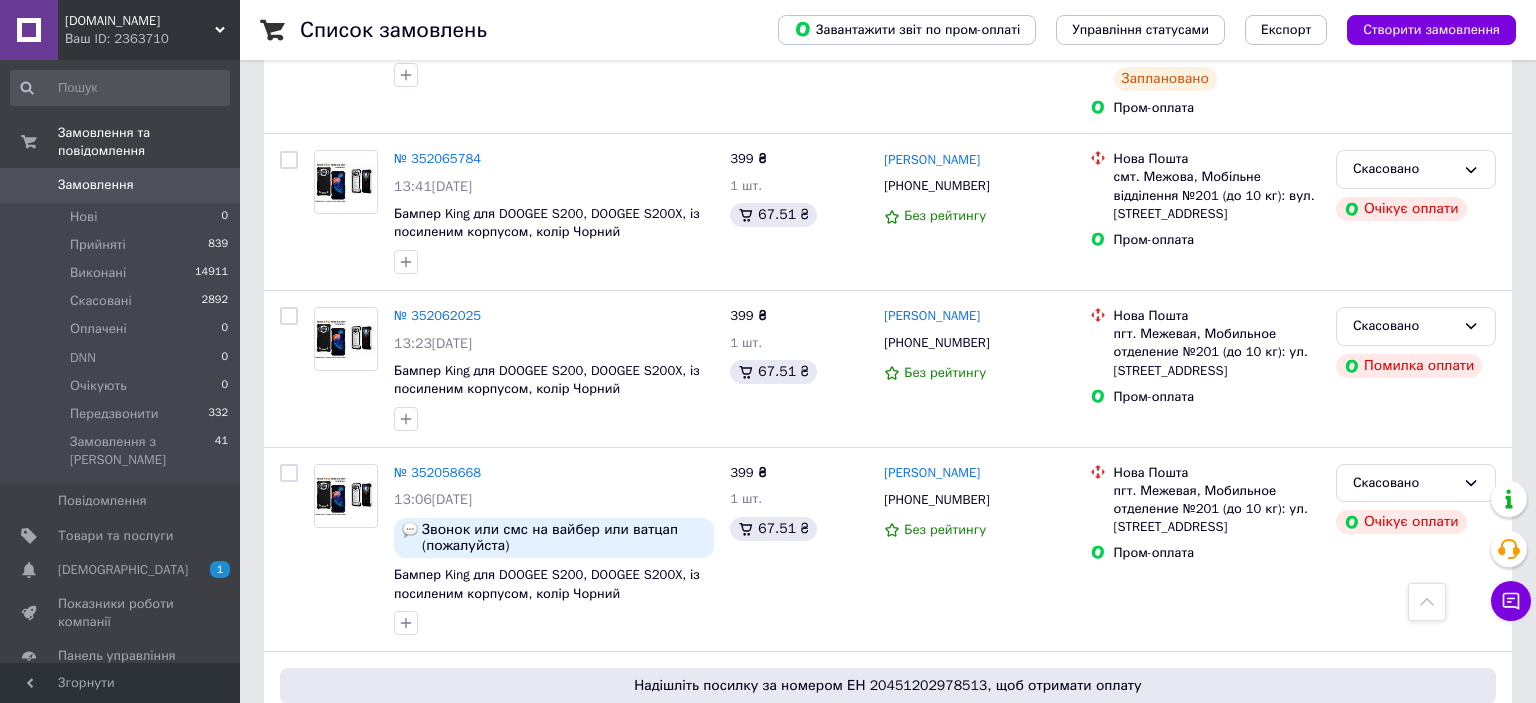 click on "Замовлення" at bounding box center (96, 185) 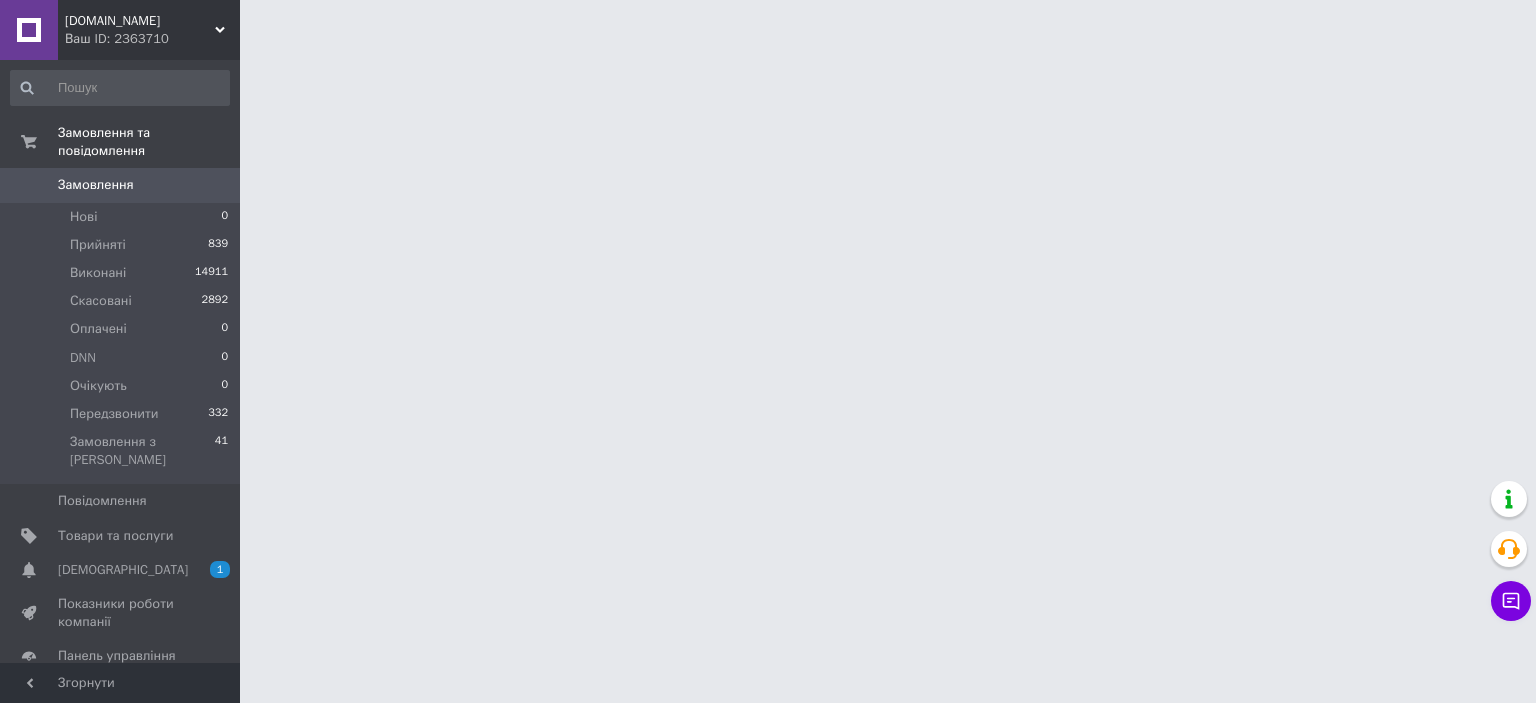 scroll, scrollTop: 0, scrollLeft: 0, axis: both 